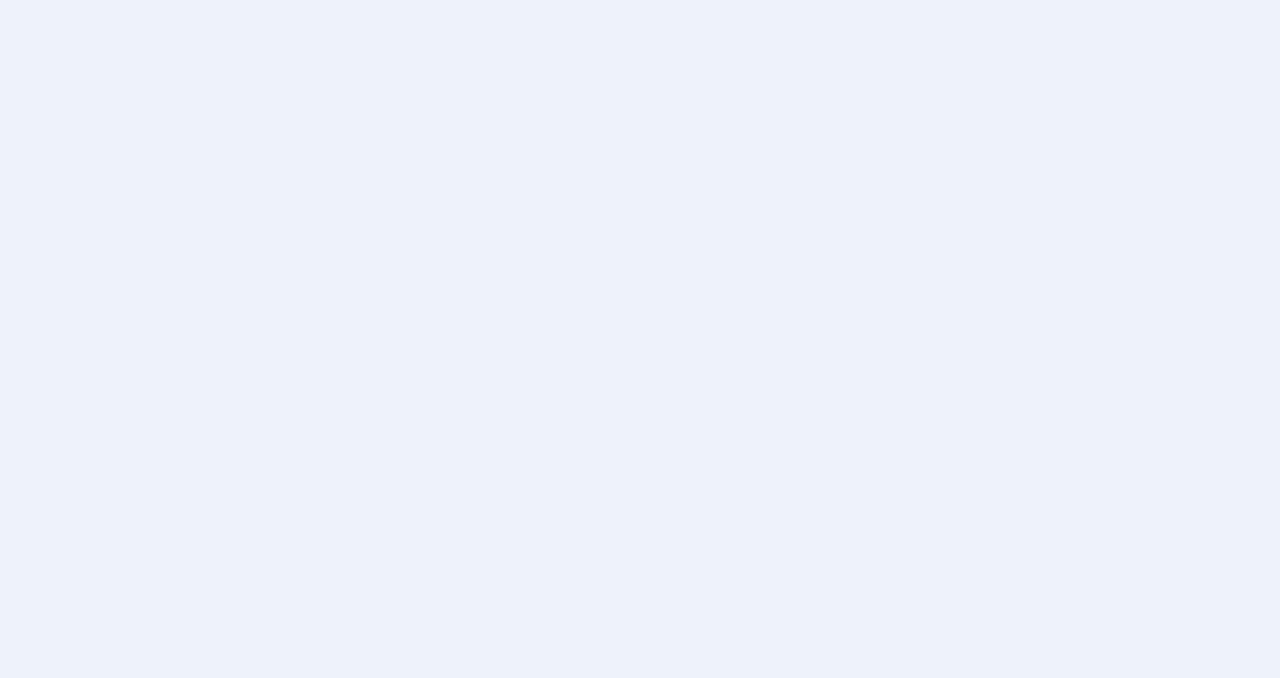 scroll, scrollTop: 0, scrollLeft: 0, axis: both 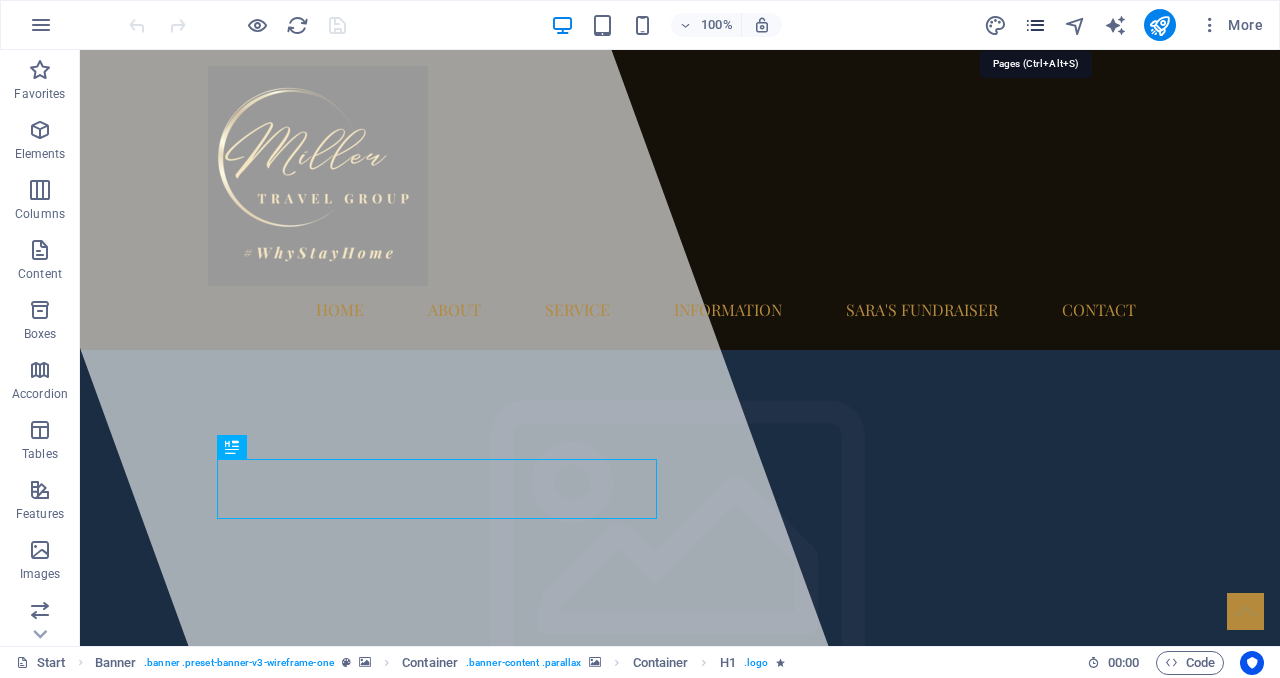 click at bounding box center [1035, 25] 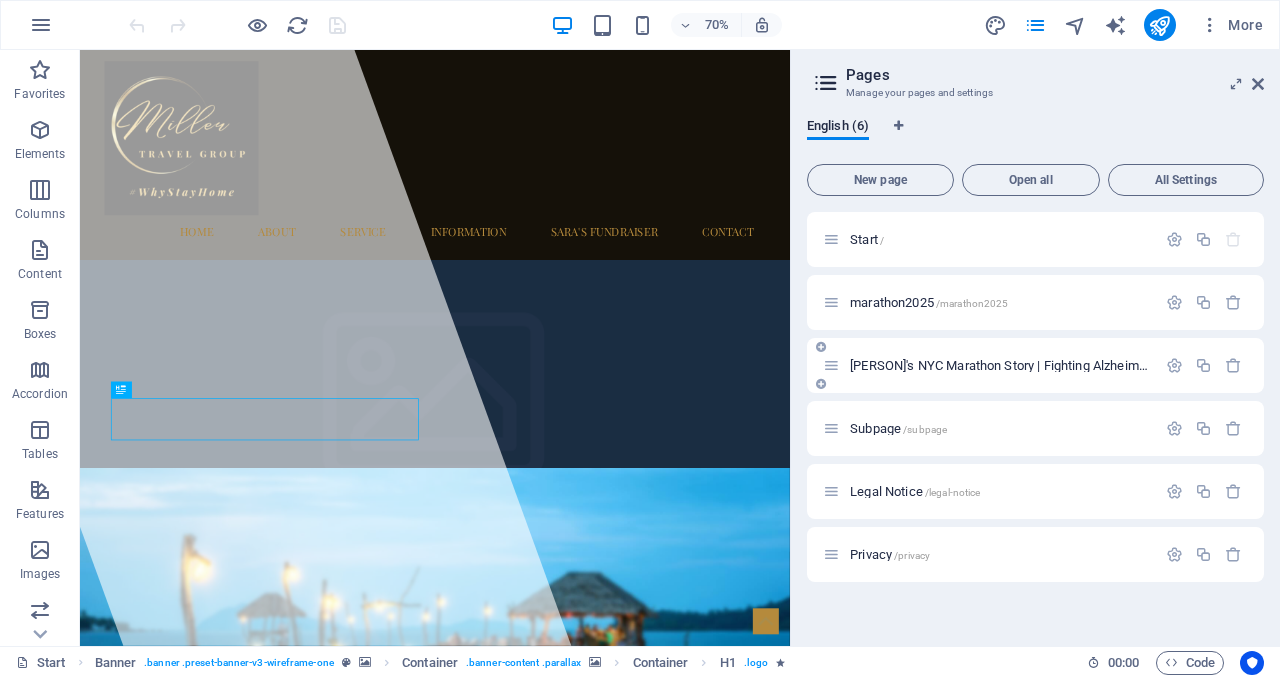 click on "[PERSON]'s NYC Marathon Story | Fighting Alzheimer's Disease /[PERSON]-story" at bounding box center (1068, 365) 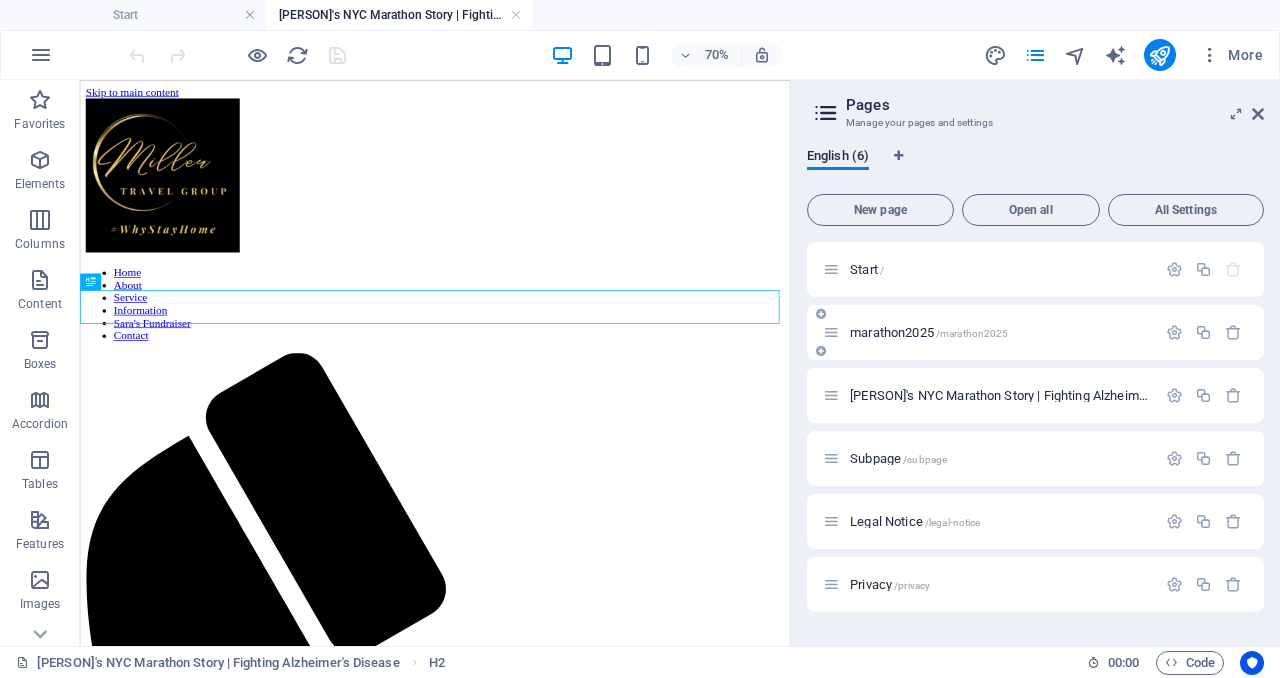 scroll, scrollTop: 0, scrollLeft: 0, axis: both 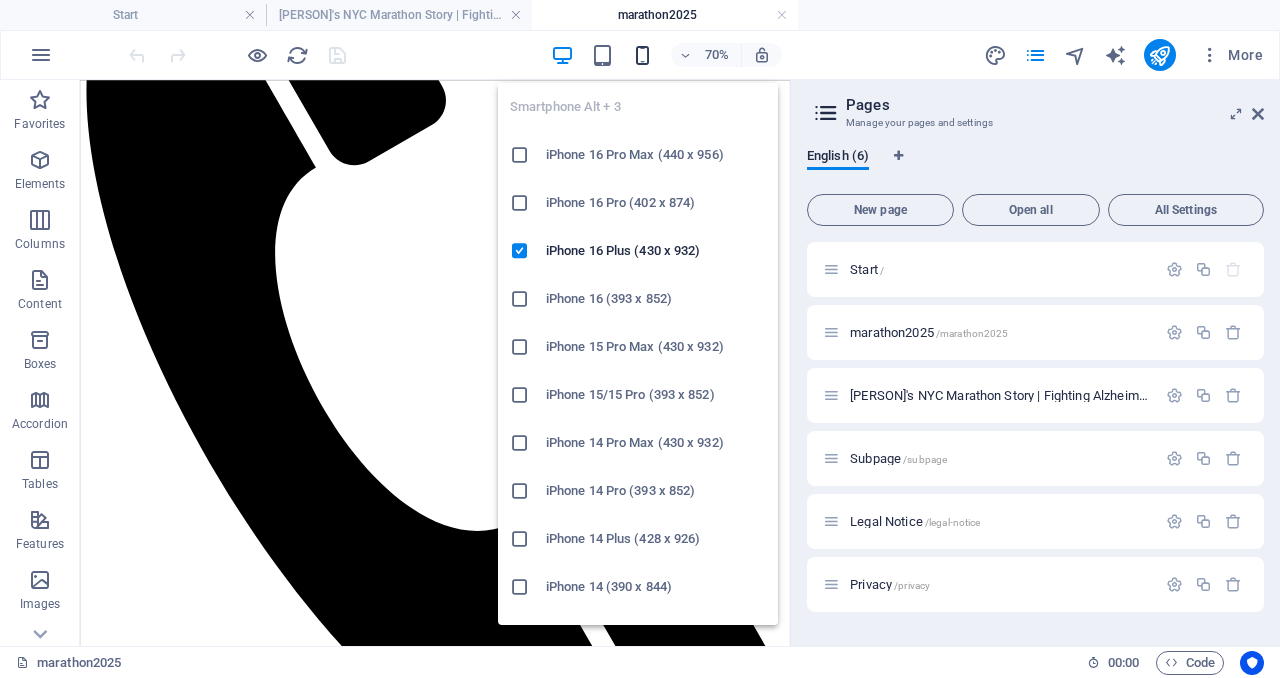 click at bounding box center (642, 55) 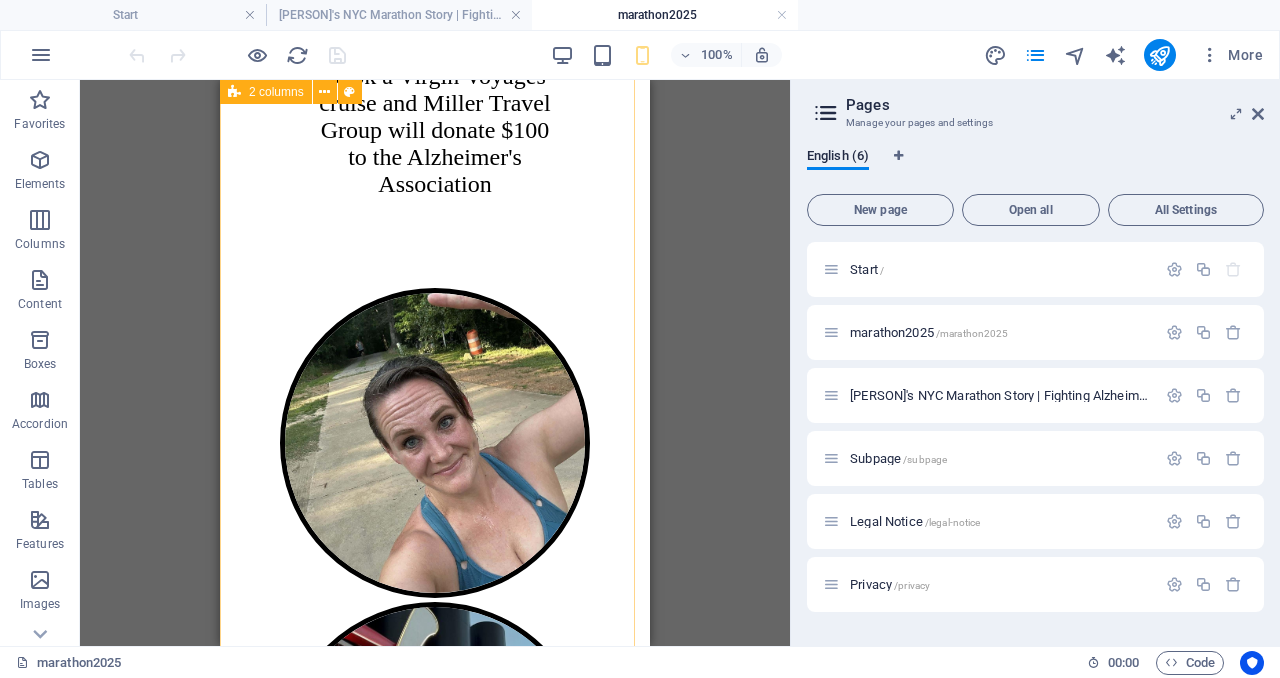 scroll, scrollTop: 2819, scrollLeft: 0, axis: vertical 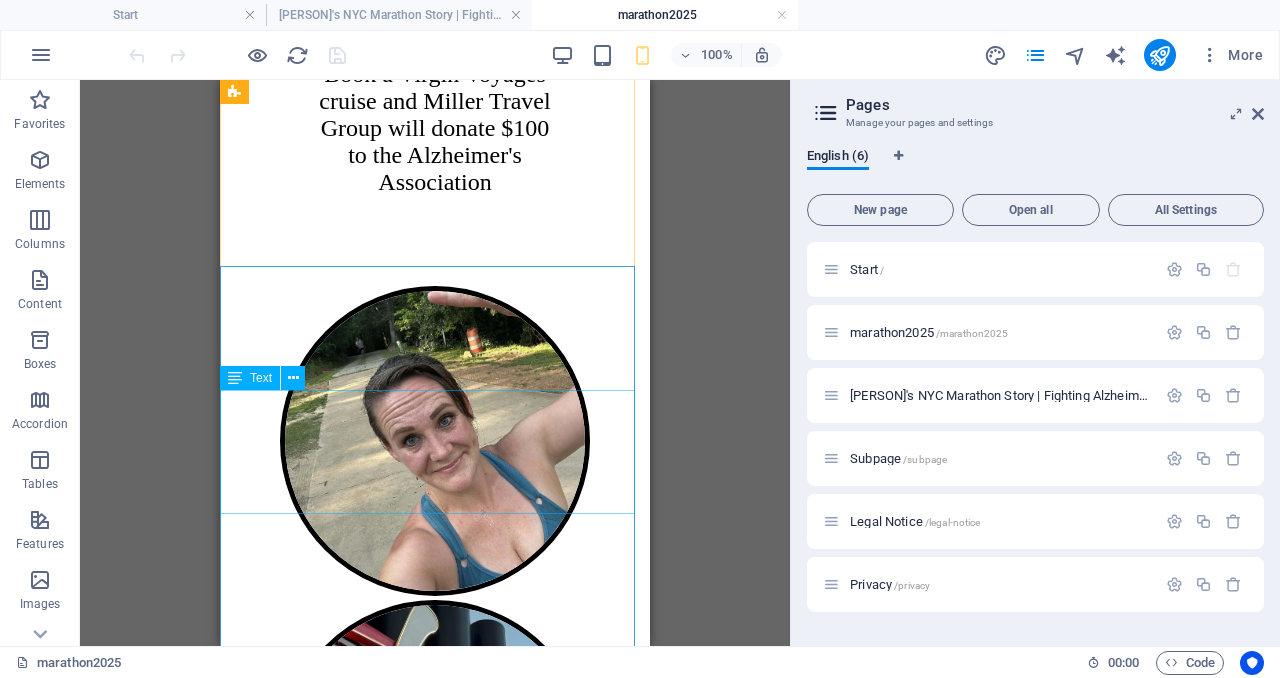 click on "Campaign Impact [PERSON]'s Fundraising Goal: $5,000
Current Progress: $2,742" at bounding box center [435, 1913] 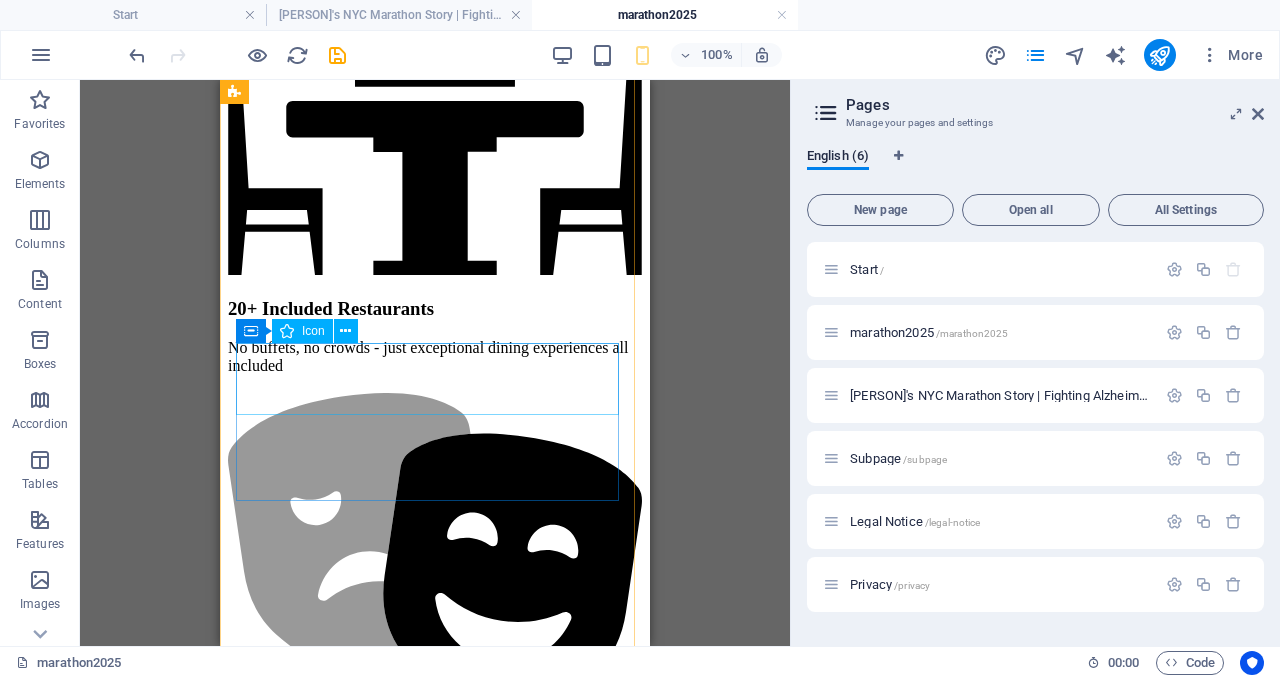 scroll, scrollTop: 6855, scrollLeft: 0, axis: vertical 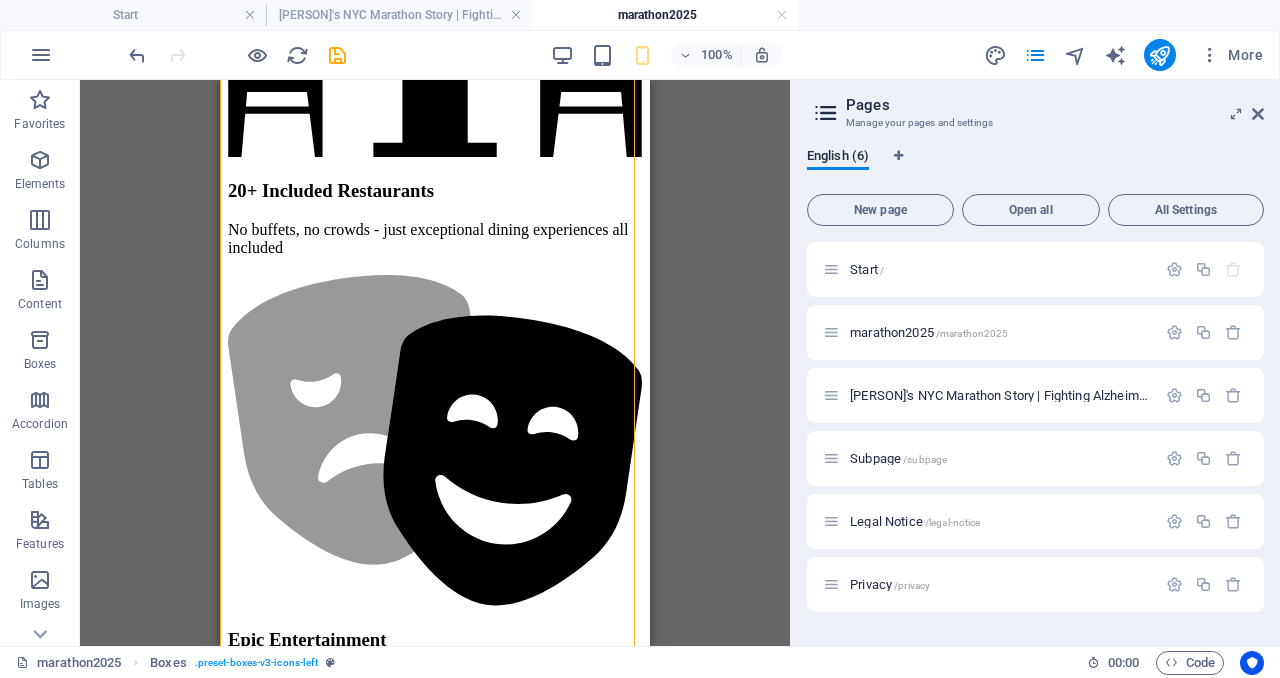 drag, startPoint x: 511, startPoint y: 455, endPoint x: 508, endPoint y: 301, distance: 154.02922 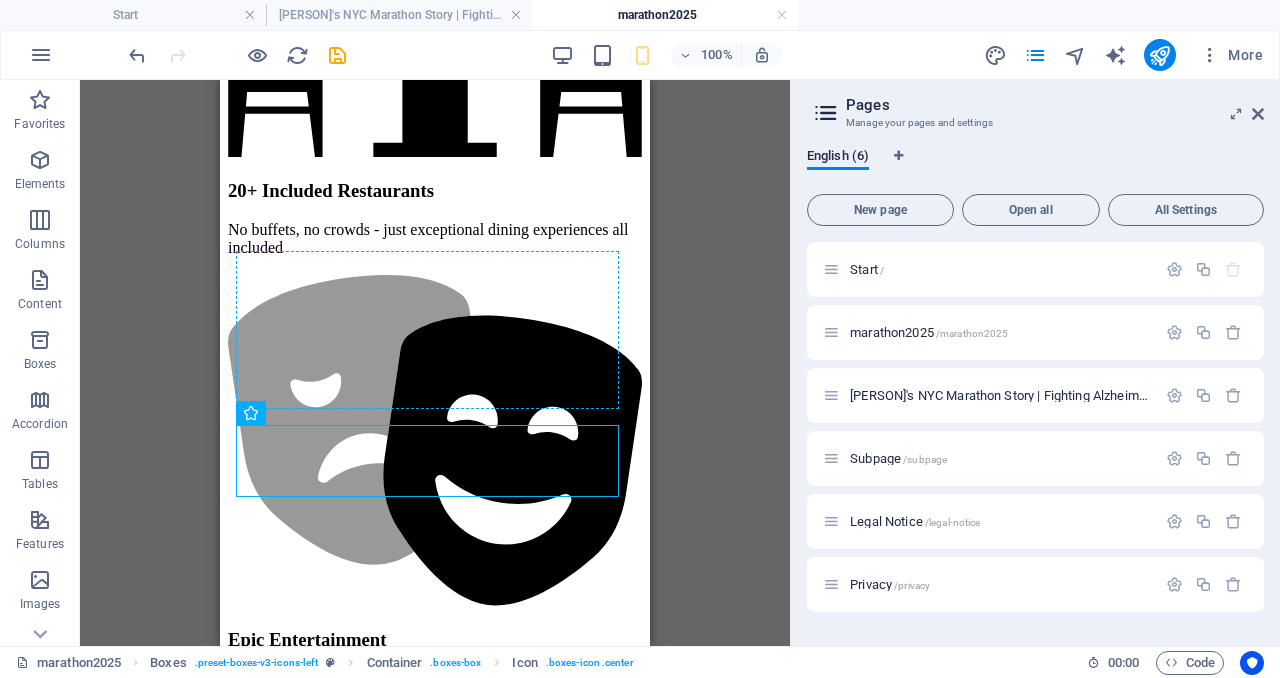 drag, startPoint x: 494, startPoint y: 469, endPoint x: 500, endPoint y: 255, distance: 214.08409 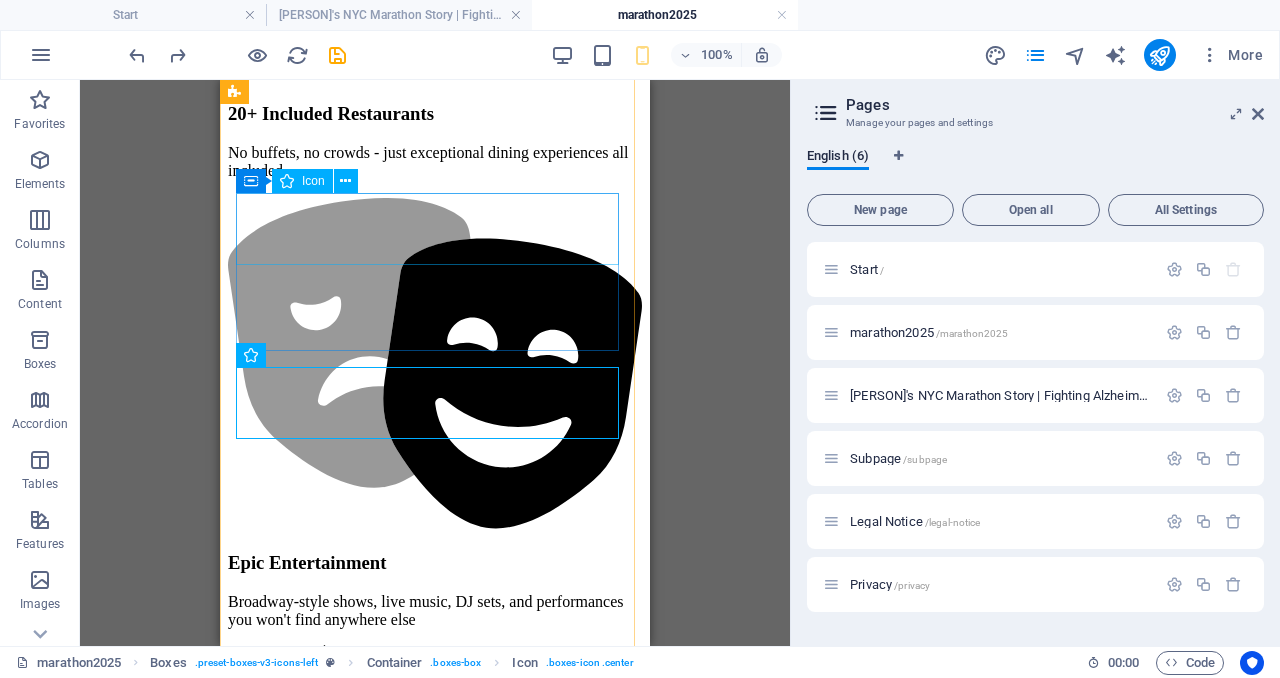 scroll, scrollTop: 6961, scrollLeft: 0, axis: vertical 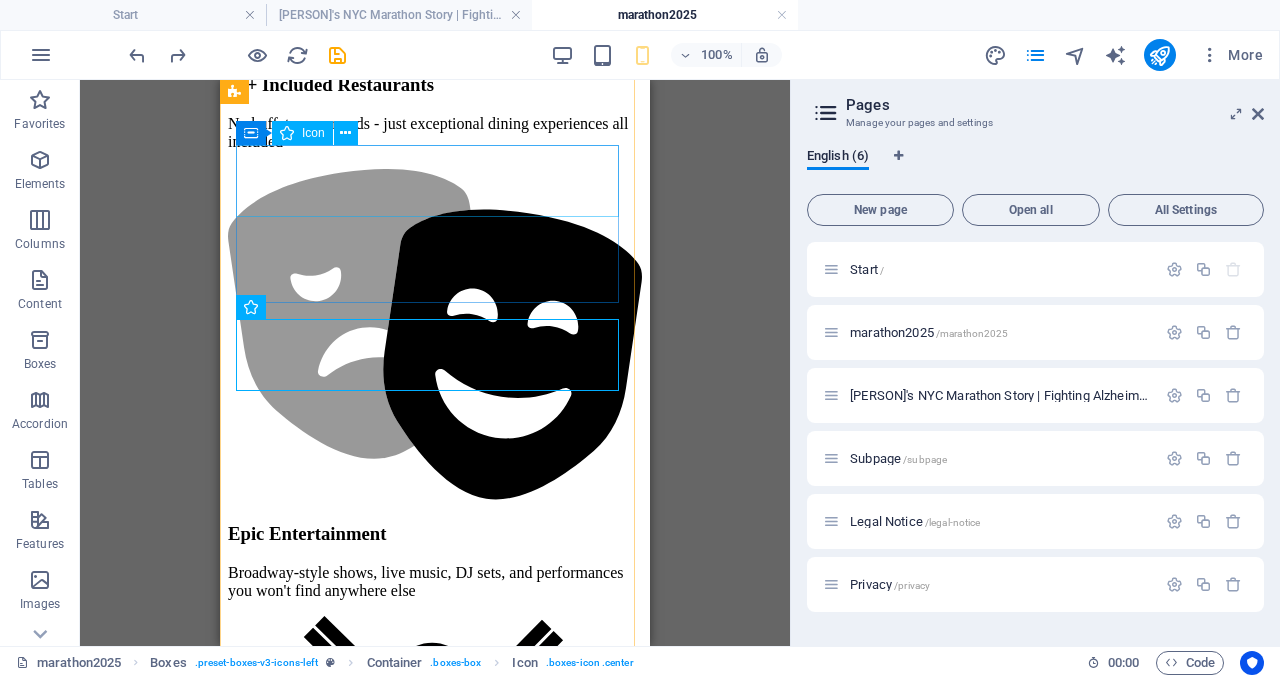 click at bounding box center (435, 3808) 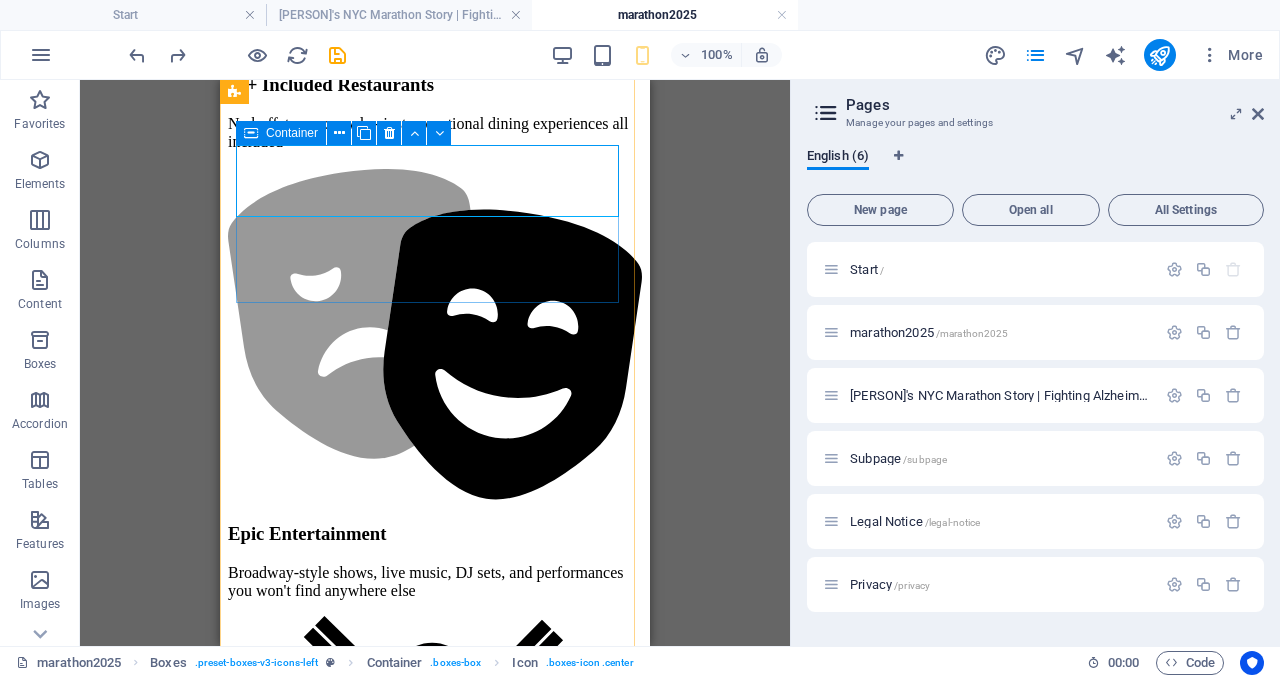 click at bounding box center [251, 133] 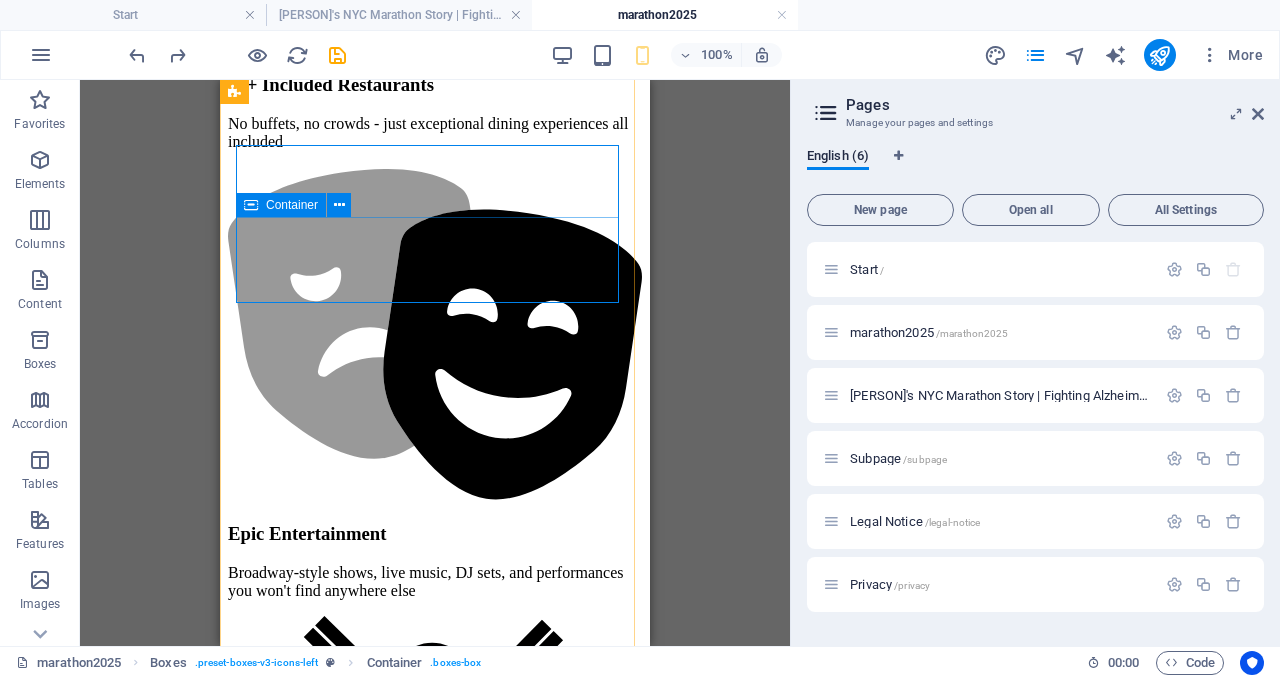 click on "Step 3: Book & Deposit Secure with 20% deposit by September 15, 2025" at bounding box center [435, 4056] 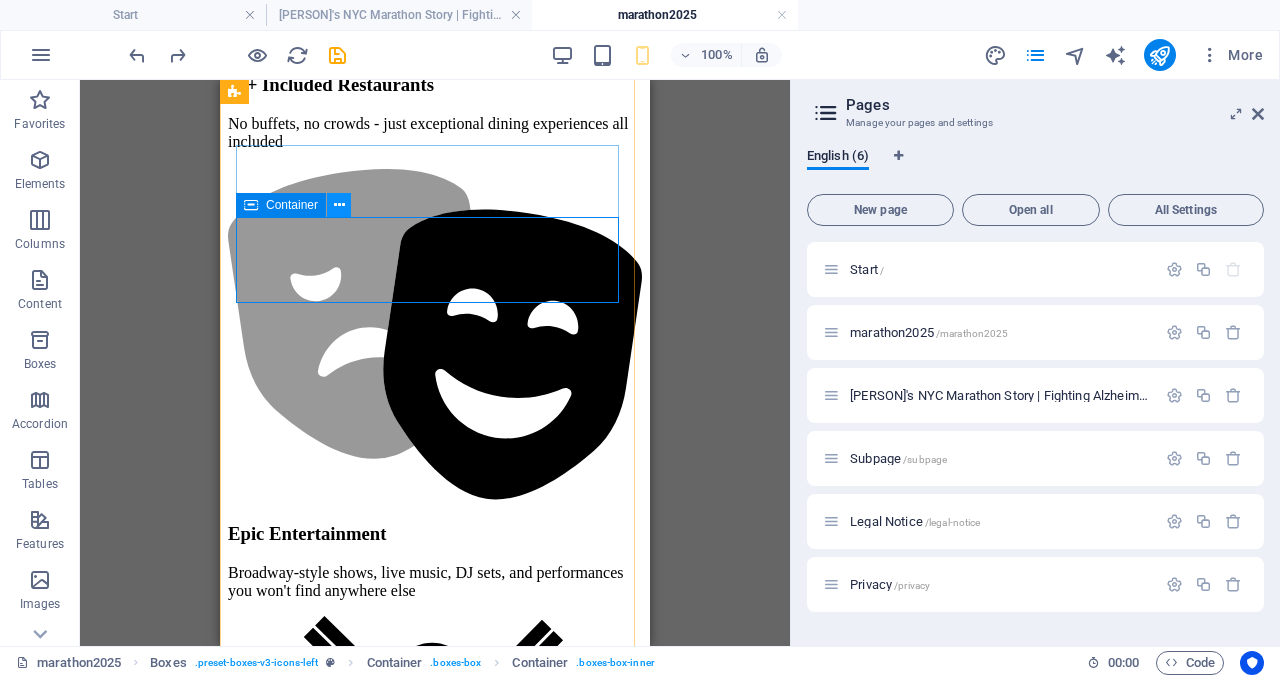 click at bounding box center (339, 205) 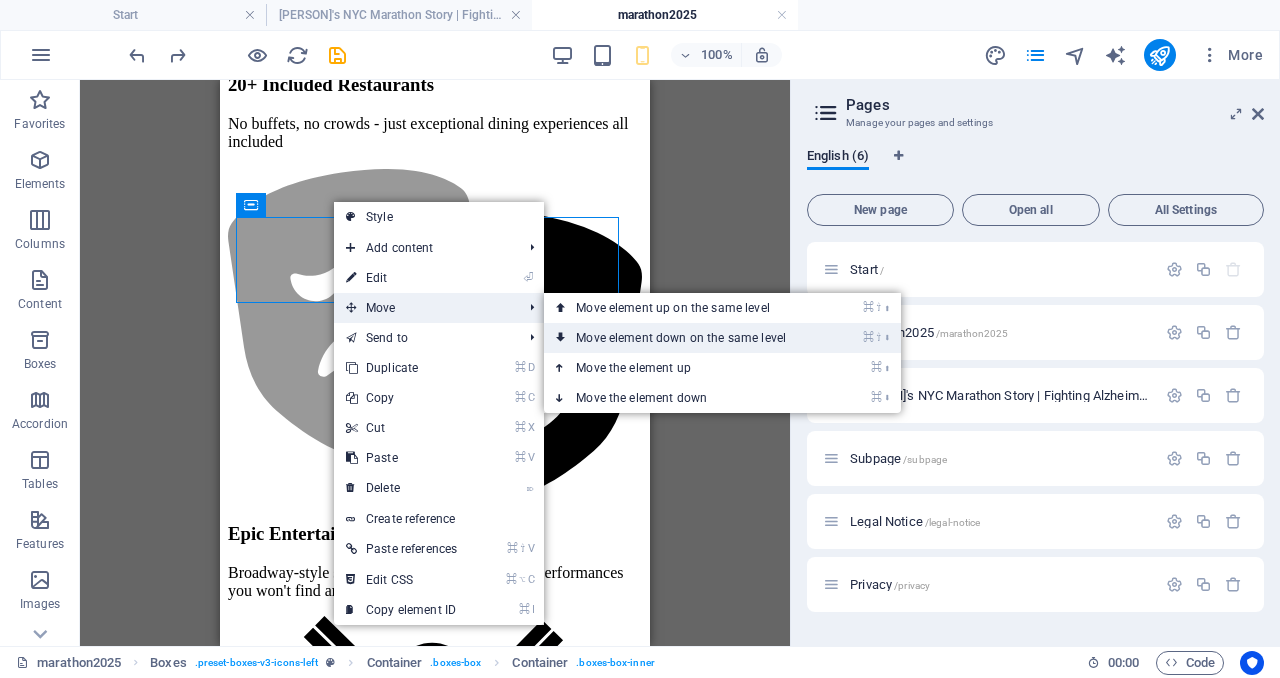 click on "⌘ ⇧ ⬇  Move element down on the same level" at bounding box center (685, 338) 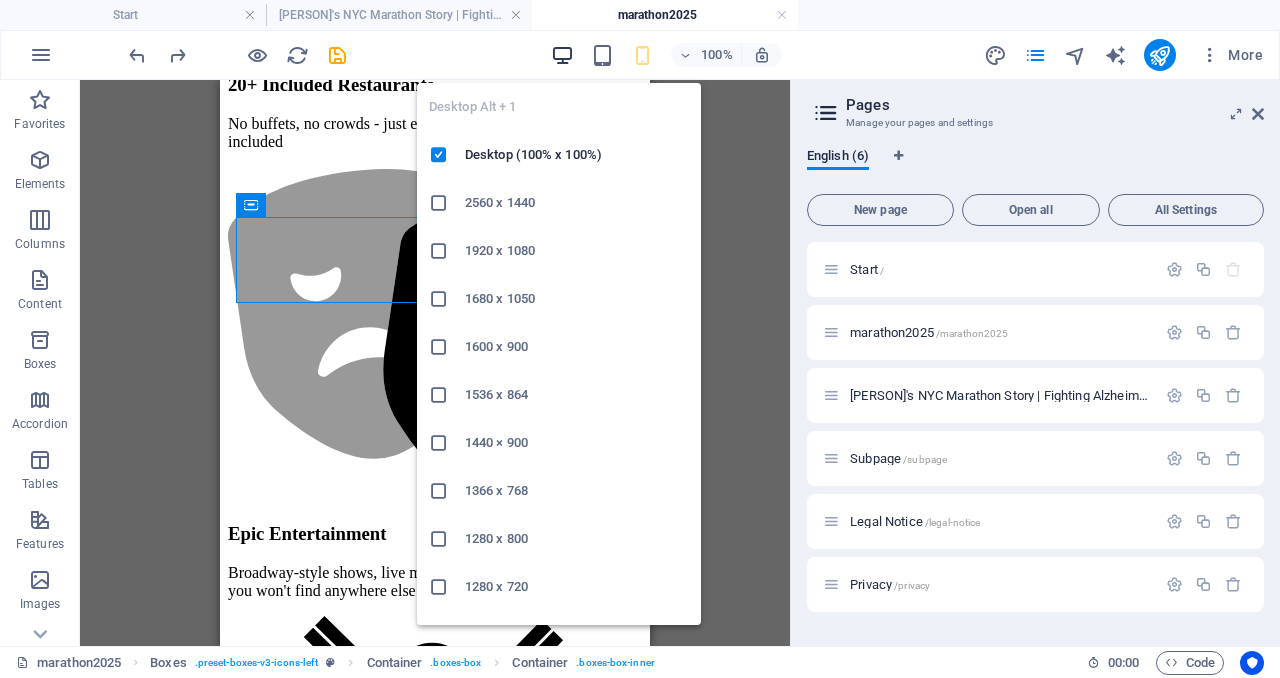 click at bounding box center [562, 55] 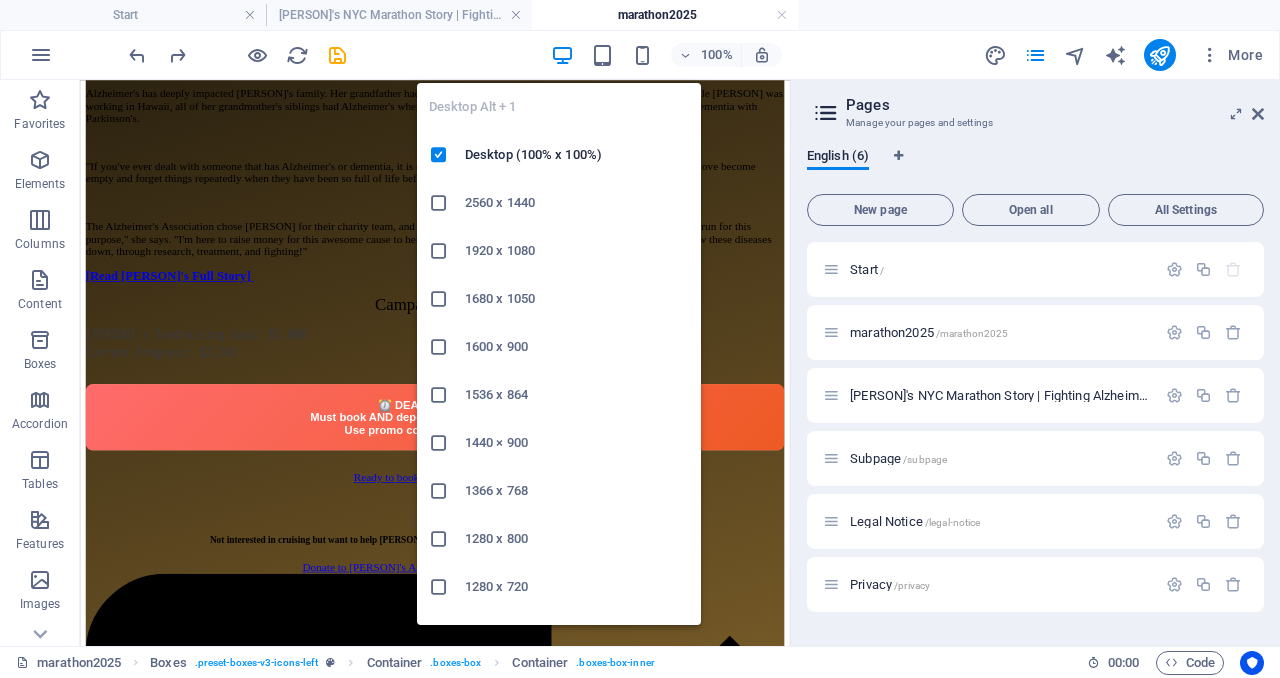 scroll, scrollTop: 4759, scrollLeft: 0, axis: vertical 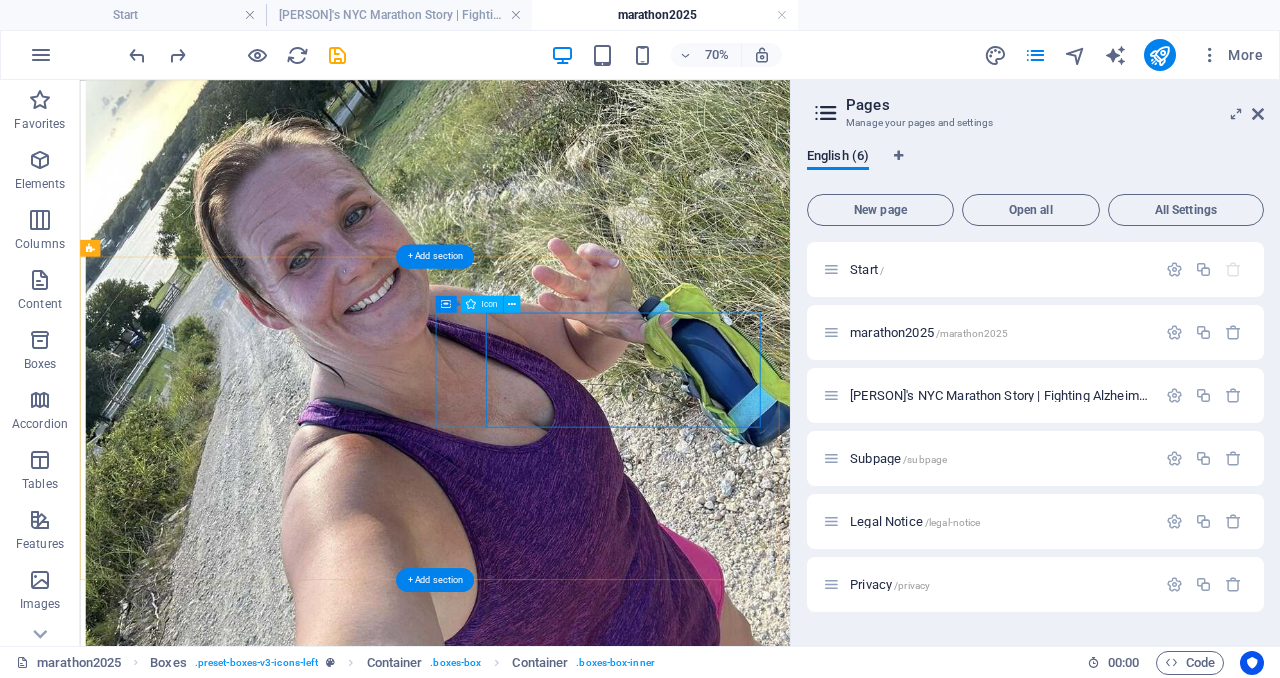 click at bounding box center (587, 13649) 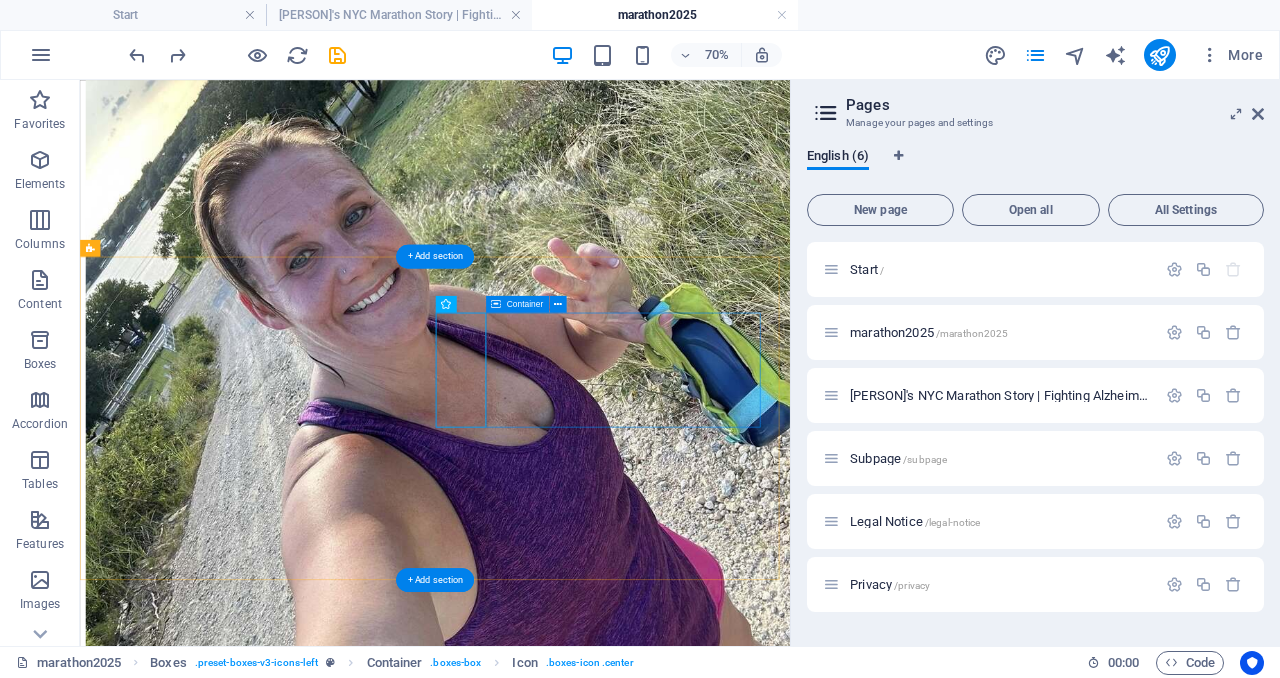 click on "Step 3: Book & Deposit Secure with 20% deposit by September 15, 2025" at bounding box center [587, 14177] 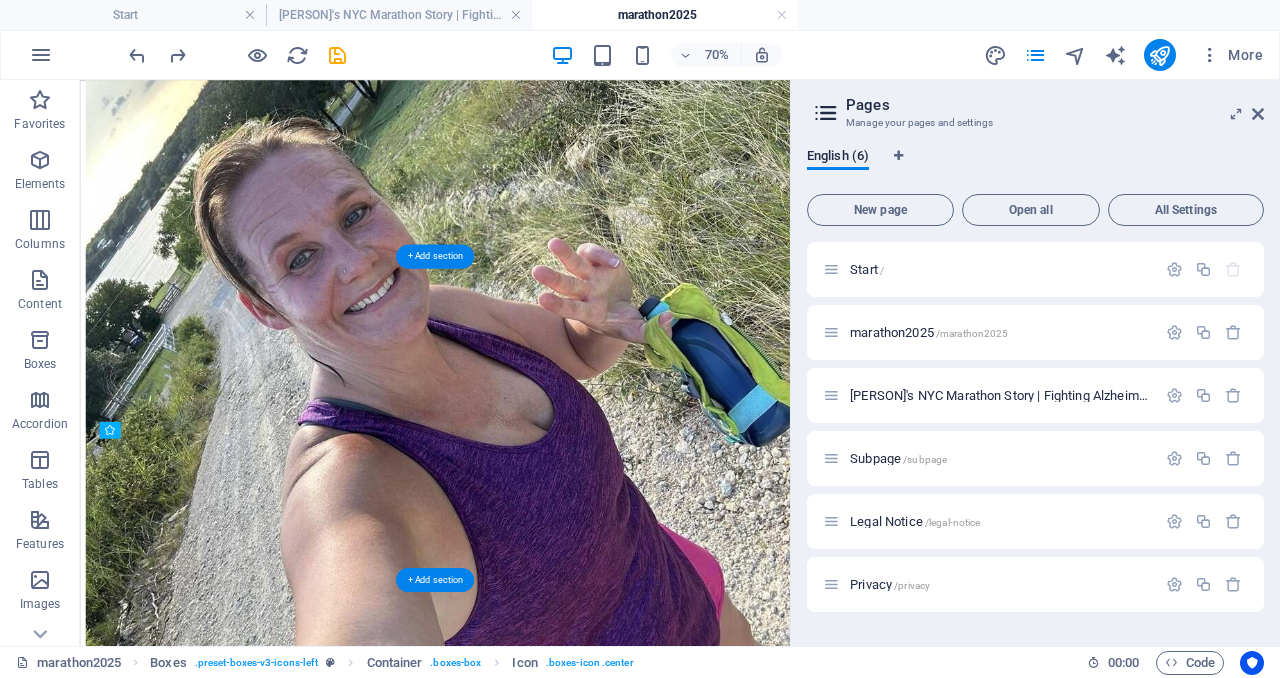 drag, startPoint x: 173, startPoint y: 674, endPoint x: 177, endPoint y: 599, distance: 75.10659 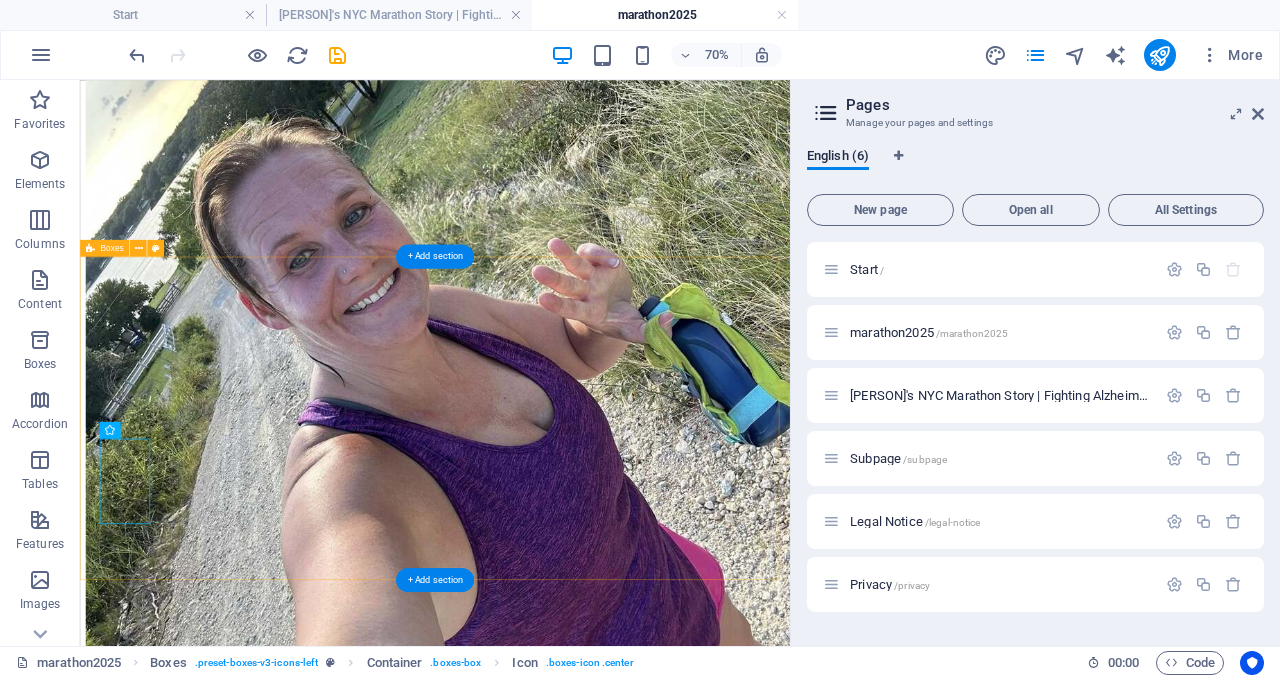 click on "Step 1:  Contact Us Get My Quote! Click the button, call, or email with your preferences Step 3: Book & Deposit Secure with 20% deposit by September 15, 2025 Step 2: Get Your Quote Complete pricing within 24 hours, personalized to your needs Step 4: Enjoy & Impact After your cruise, we donate $100 to [PERSON]'s cause" at bounding box center [587, 14206] 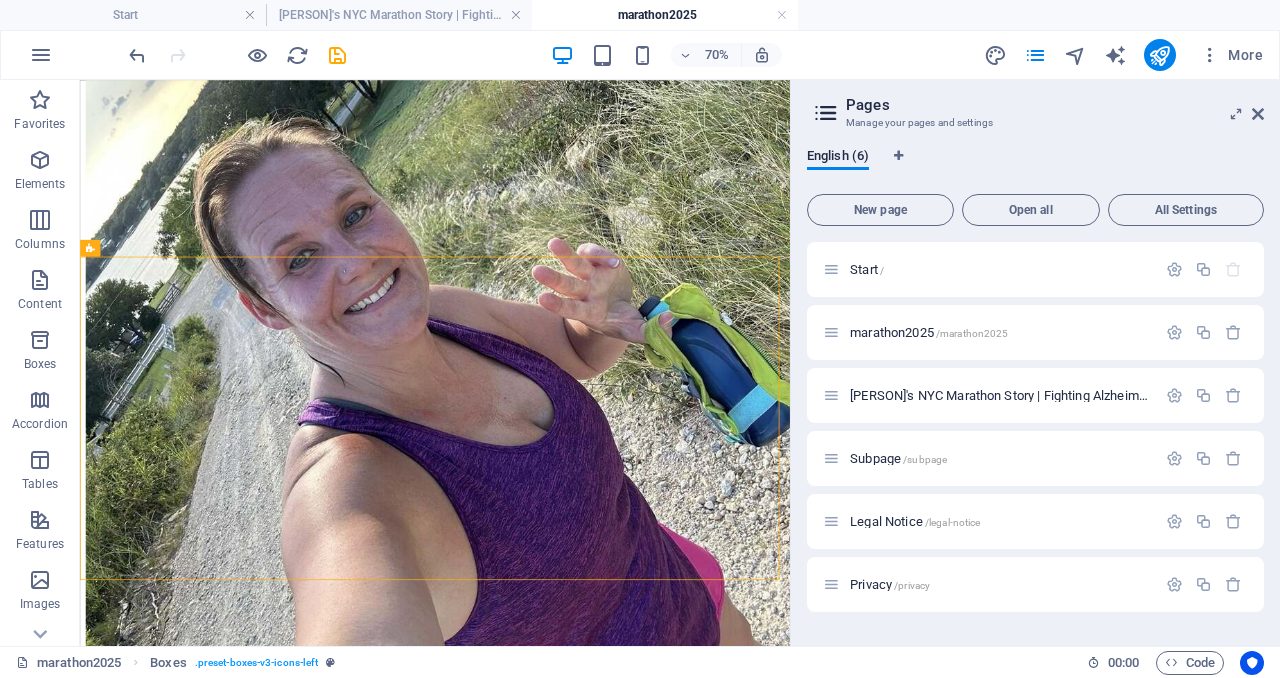 click on "Step 3: Book & Deposit" at bounding box center (587, 14159) 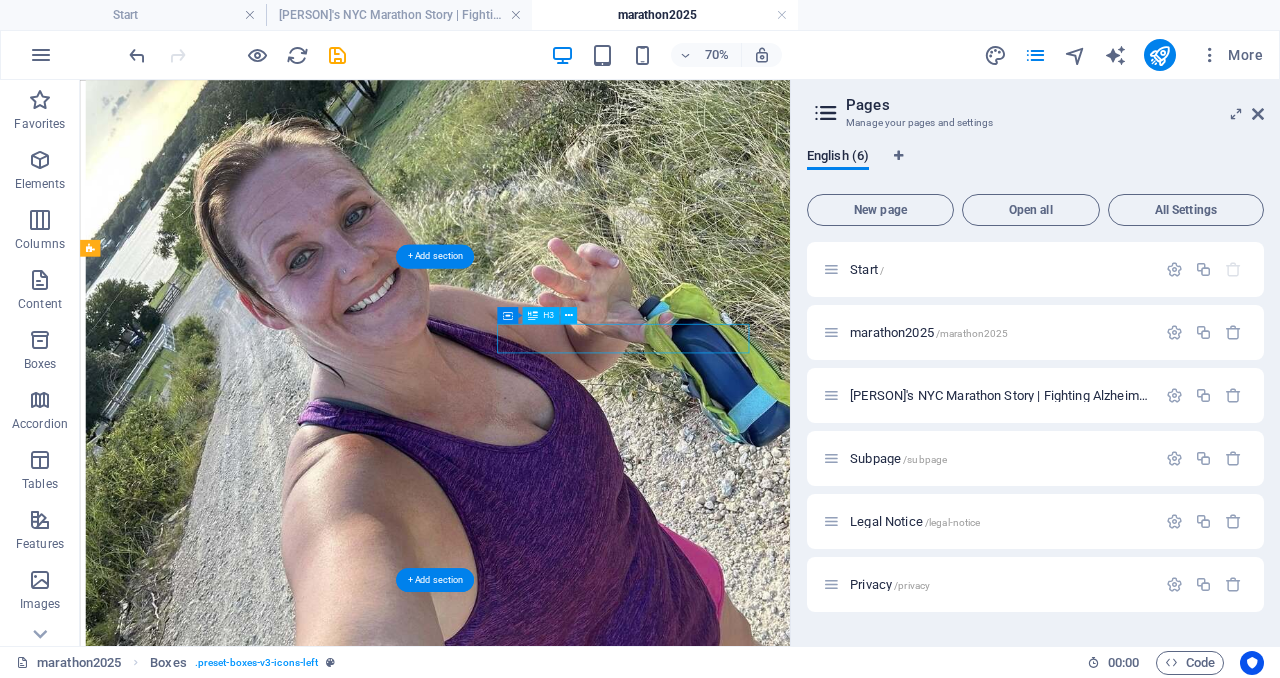 click on "Step 3: Book & Deposit" at bounding box center (587, 14159) 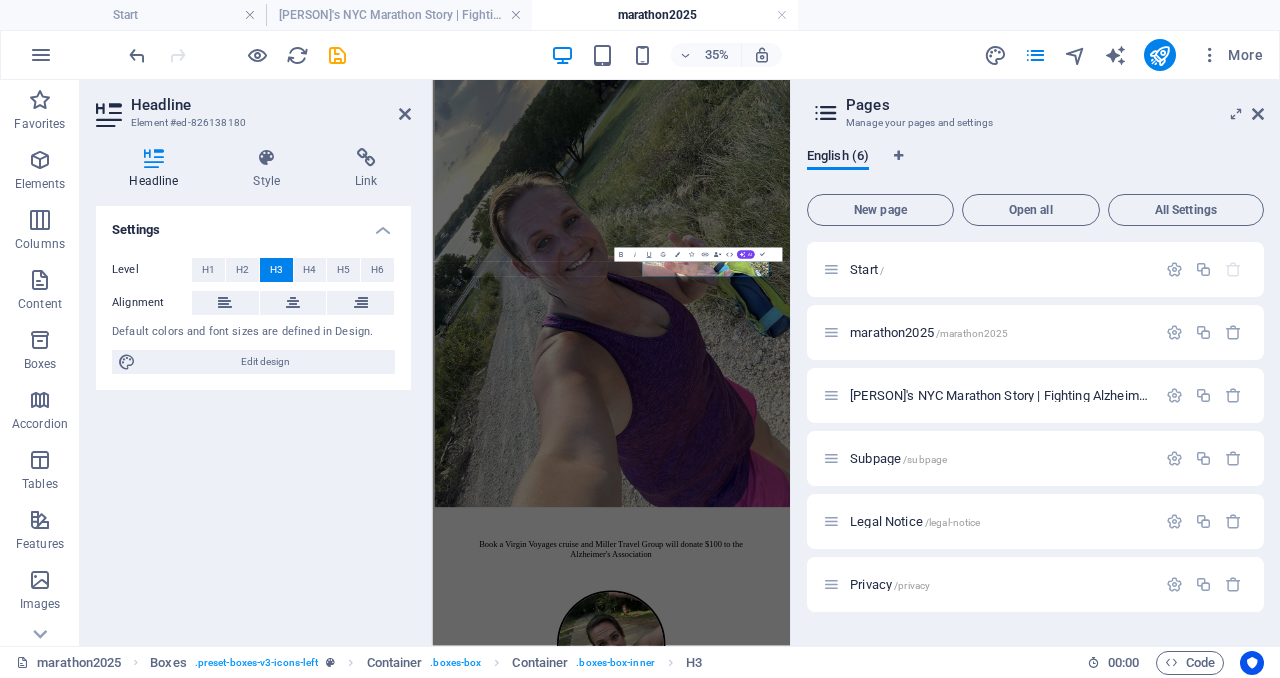 click on "Step 3: Book & Deposit Secure with 20% deposit by September 15, 2025" at bounding box center (943, 14477) 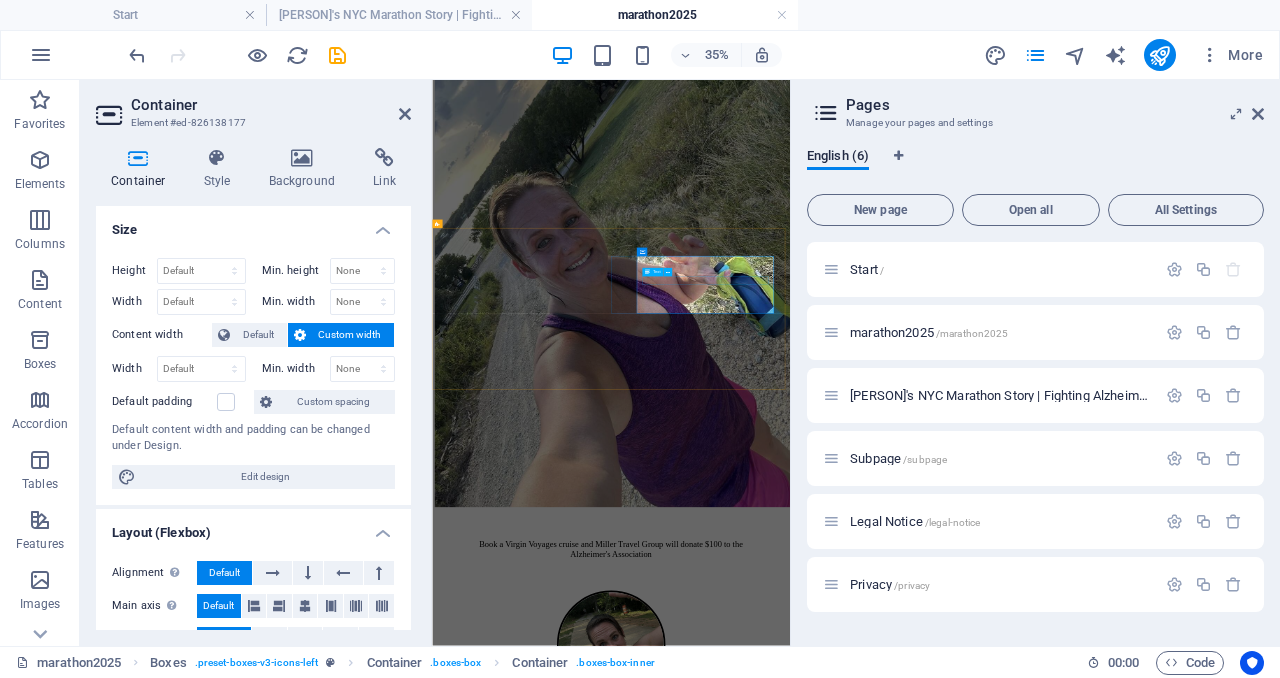 click on "Secure with 20% deposit by September 15, 2025" at bounding box center [943, 14498] 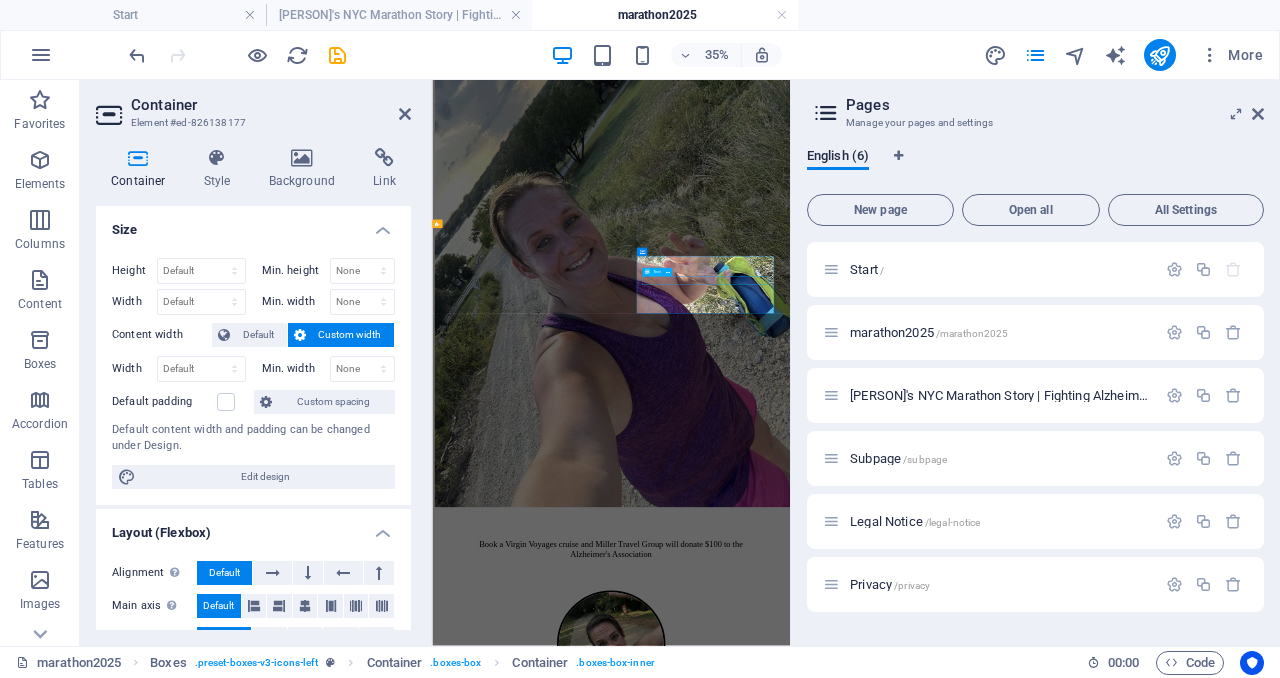 click on "Secure with 20% deposit by September 15, 2025" at bounding box center [943, 14498] 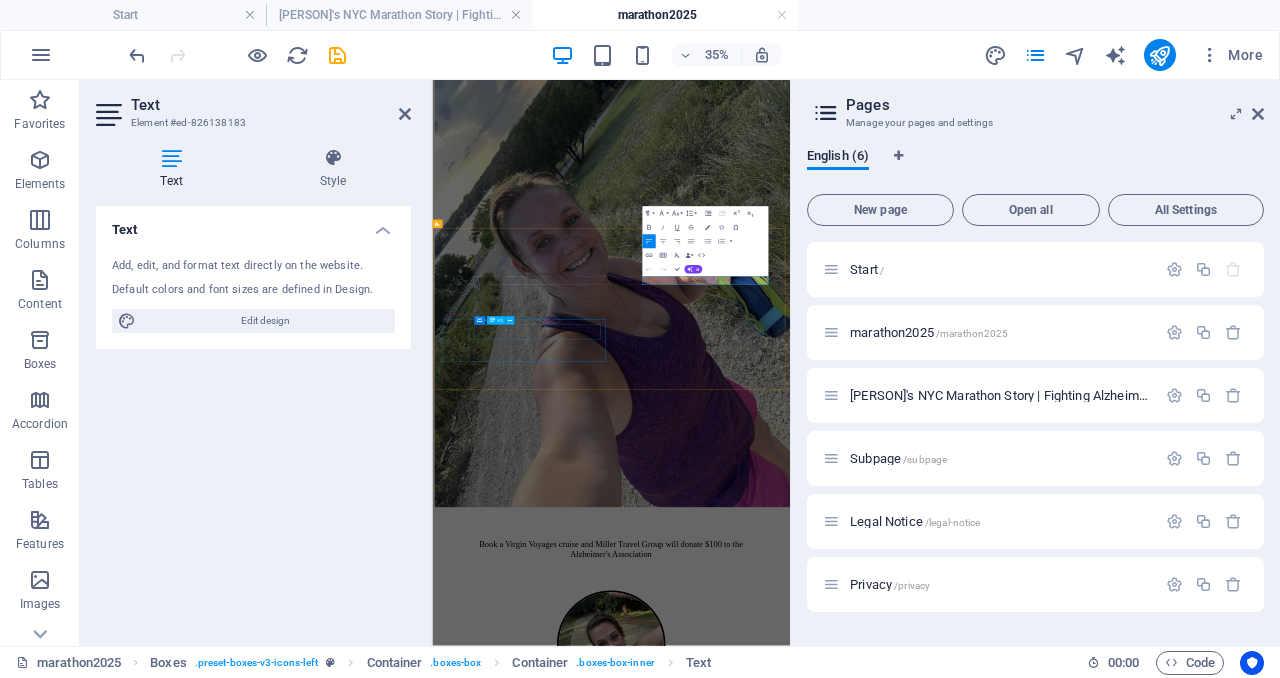 click on "Step 2: Get Your Quote" at bounding box center [943, 15520] 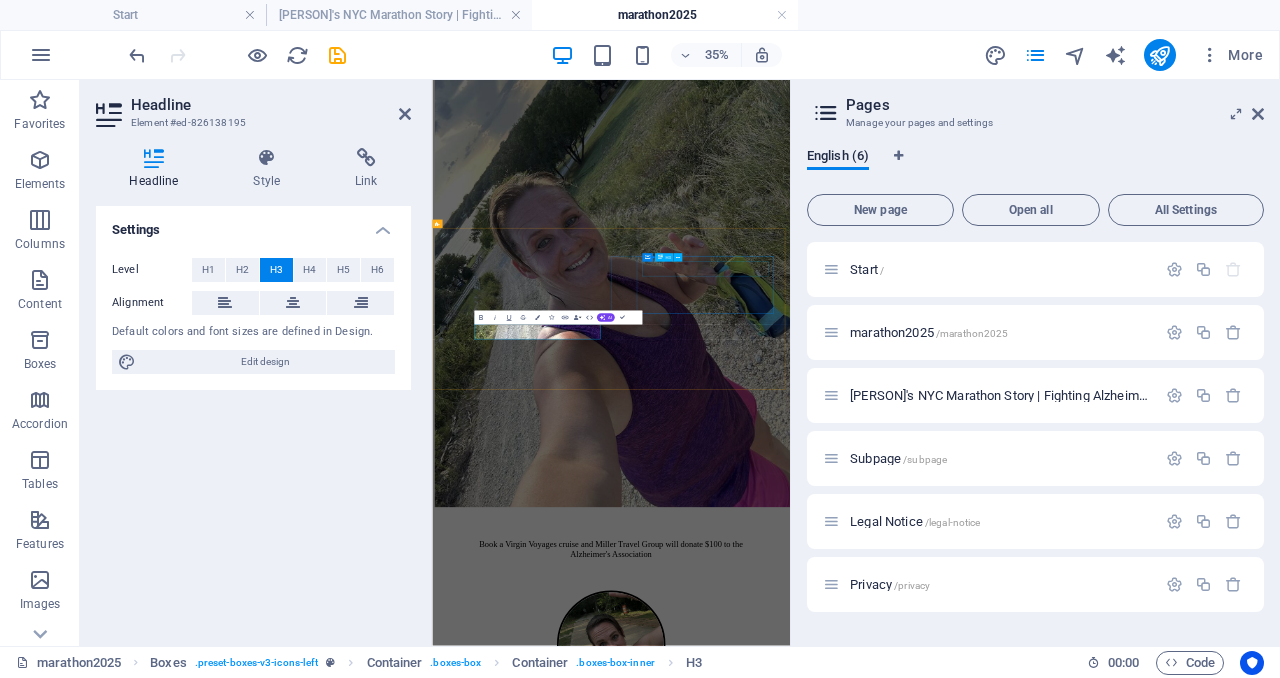 click on "Step 3: Book & Deposit" at bounding box center [943, 14459] 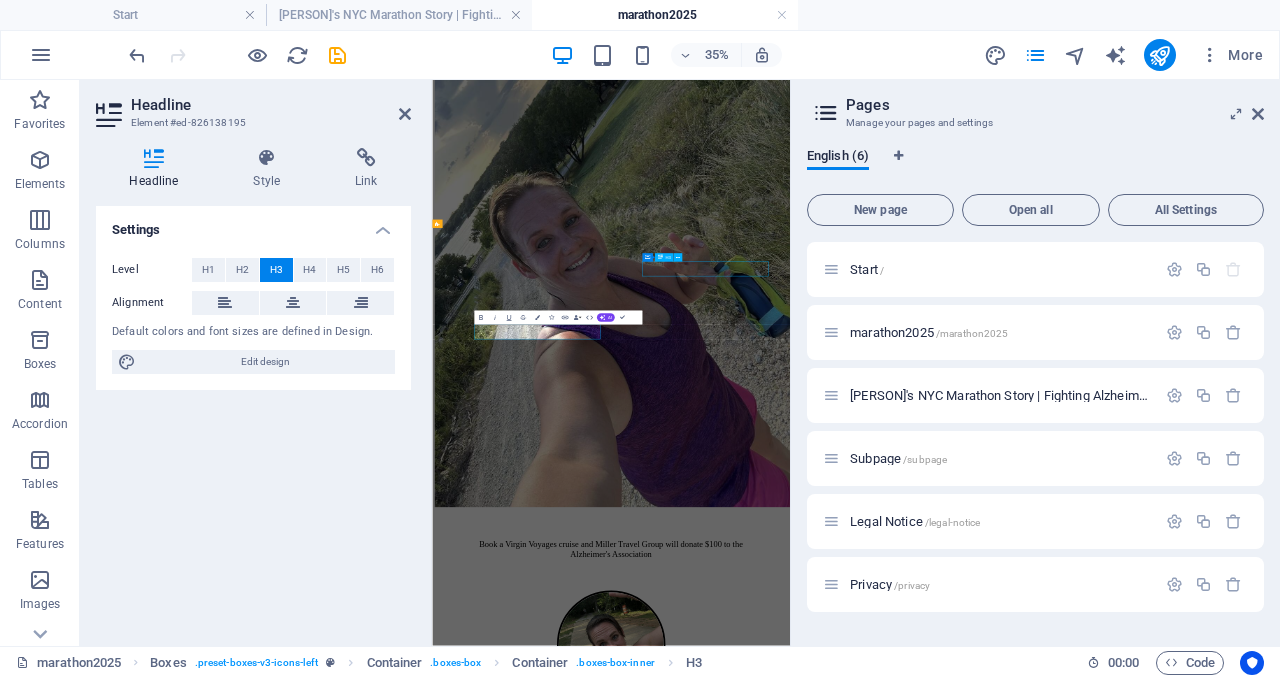 click on "Step 3: Book & Deposit" at bounding box center (943, 14459) 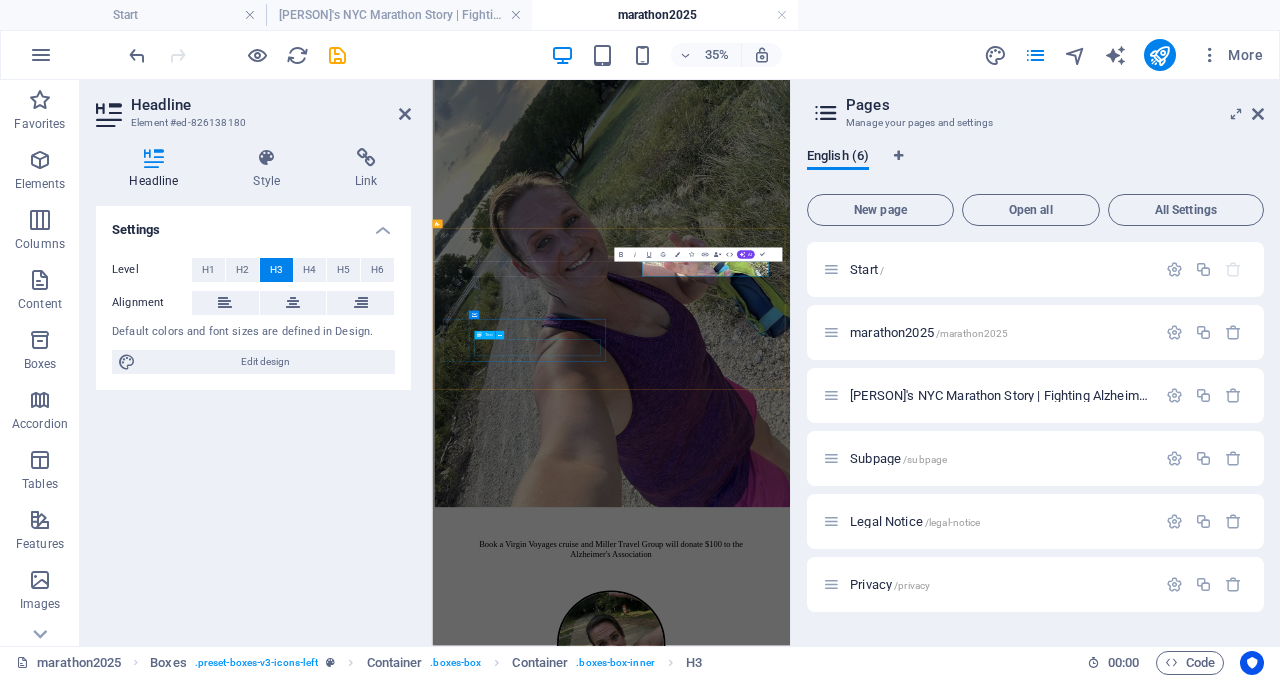 click on "Complete pricing within 24 hours, personalized to your needs" at bounding box center (943, 15559) 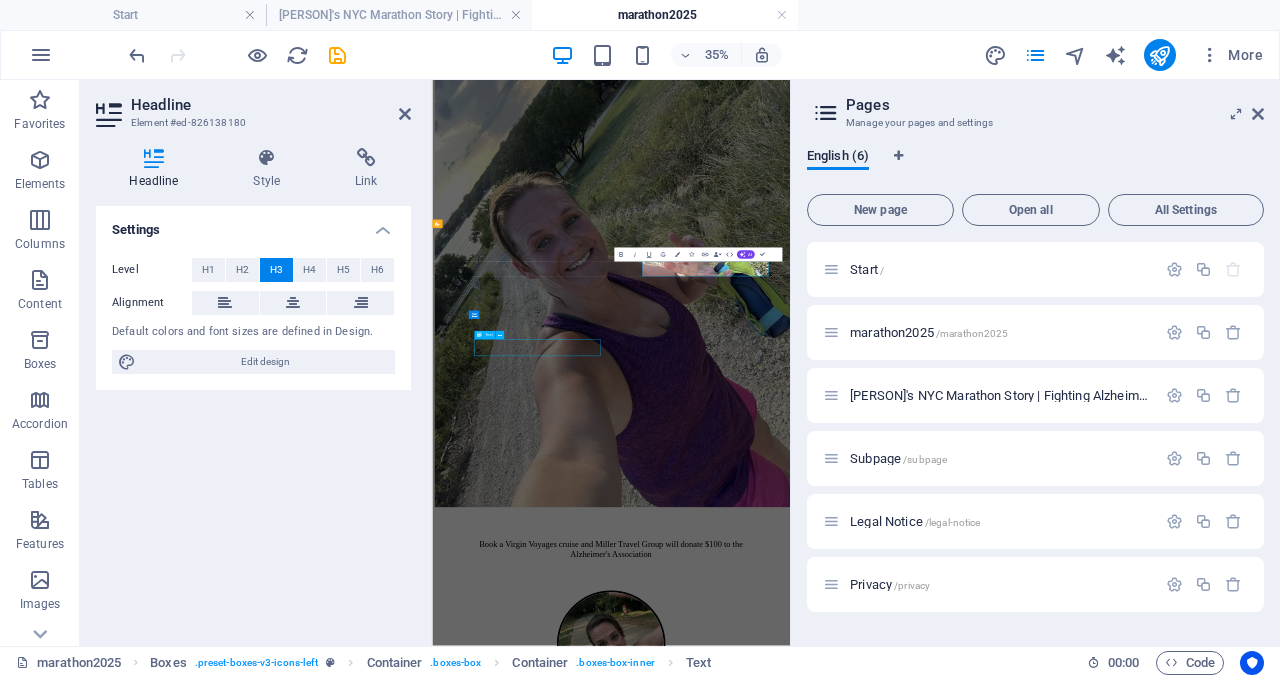 click on "Home About Service Information [PERSON]'s Fundraiser Contact Support [PERSON]'s Marathon Journey for Alzheimer's Association Book a Virgin Voyages cruise and Miller Travel Group will donate $100 to the Alzheimer's Association [PERSON]'s NYC Marathon Mission Fighting Alzheimer's, One Mile at a Time [PERSON] is running the 2025 NYC Marathon to raise money for the Alzheimer's Association. When she applied for the NYC Marathon lottery knowing her chances were slim (only 2% of 56K applicants), she also applied to 3 charities close to her heart, ready to make a commitment if given the opportunity. Alzheimer's has deeply impacted [PERSON]'s family. Her grandfather had it along with Parkinson's, her grandmother was diagnosed while [PERSON] was working in Hawaii, all of her grandmother's siblings had Alzheimer's when they passed, and her uncle is currently battling Lewy Body Dementia with Parkinson's. [Read [PERSON]'s Full Story]   Campaign Impact [PERSON]'s Fundraising Goal: $5,000
Current Progress: $2,742
⏰ DEADLINE ALERT MARATHON2025" at bounding box center [943, 7910] 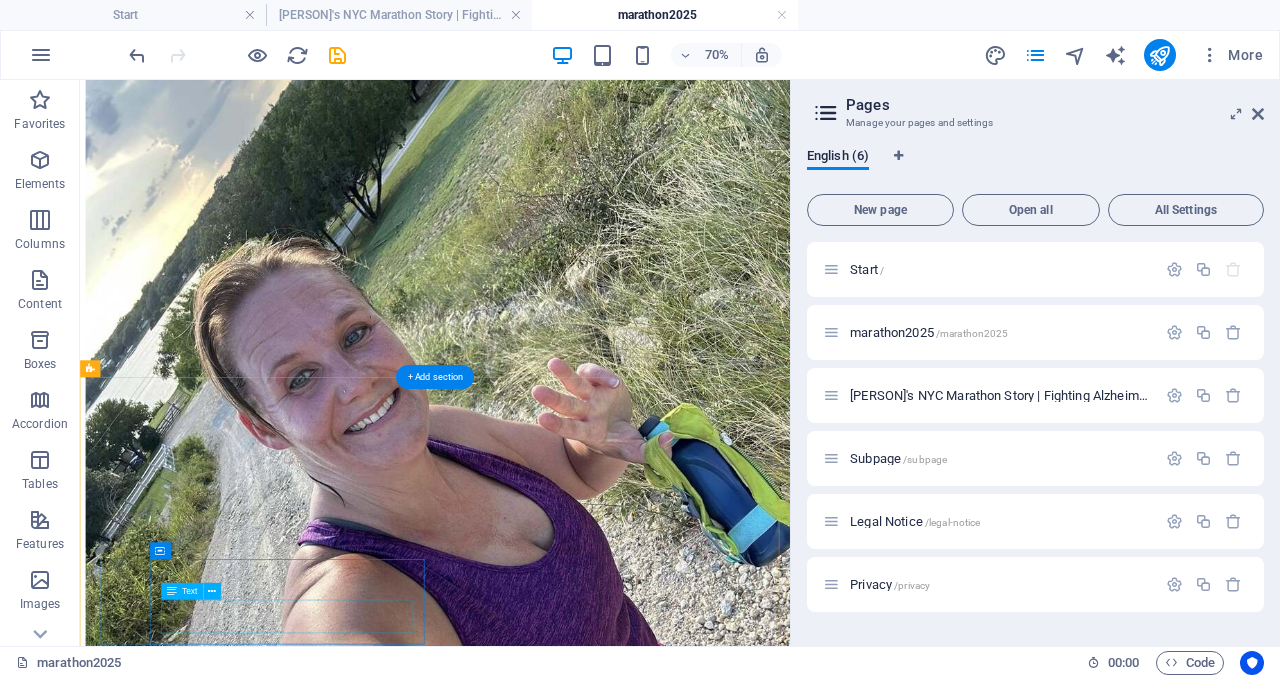 click on "Complete pricing within 24 hours, personalized to your needs" at bounding box center (587, 15422) 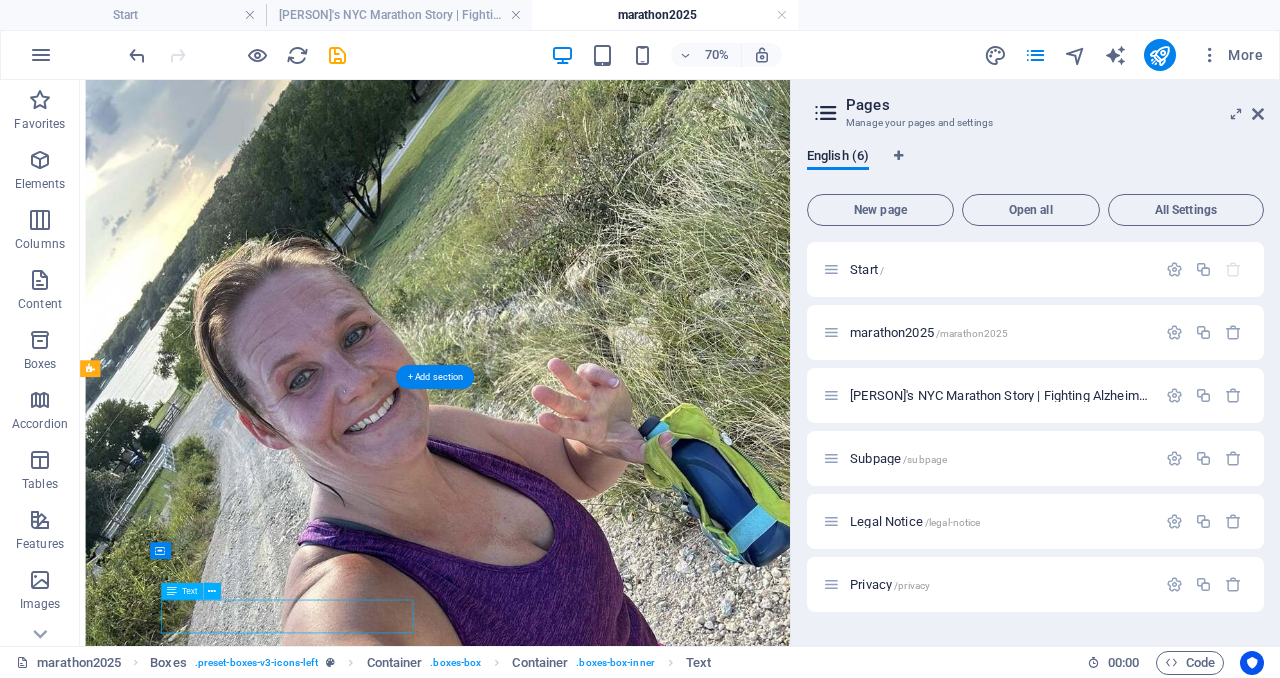 click on "Complete pricing within 24 hours, personalized to your needs" at bounding box center [587, 15422] 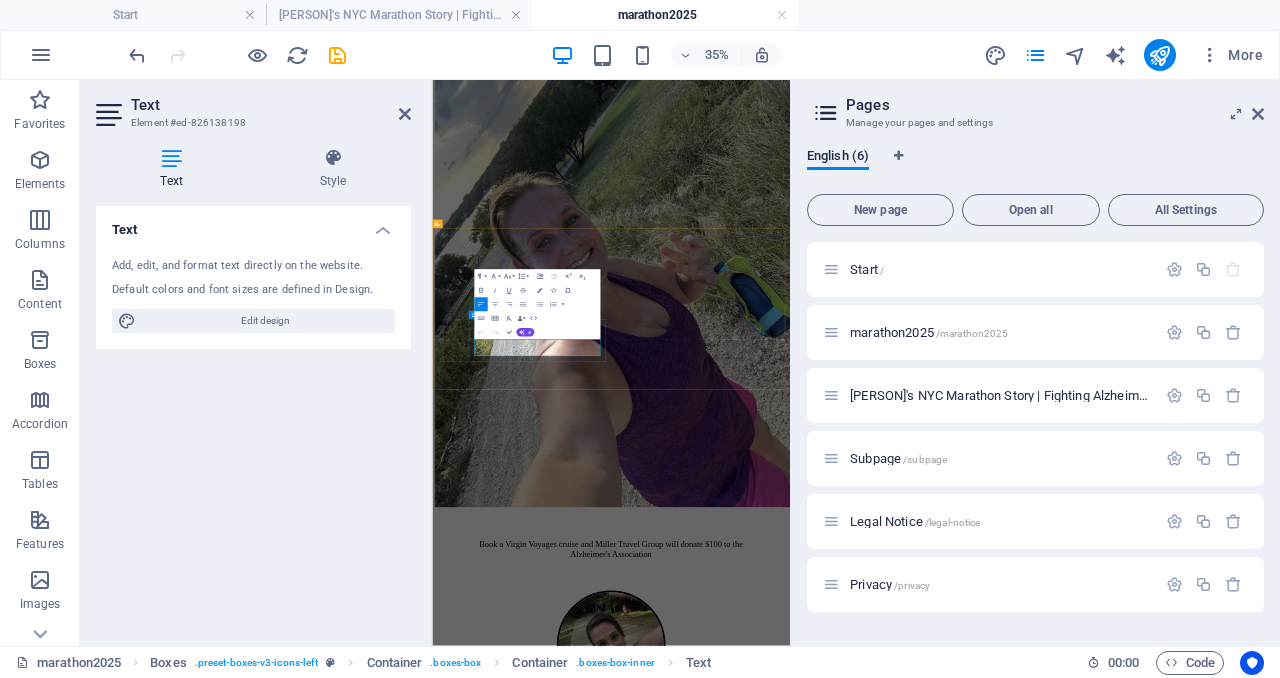click on "Complete pricing within 24 hours, personalized to your needs" at bounding box center (943, 15559) 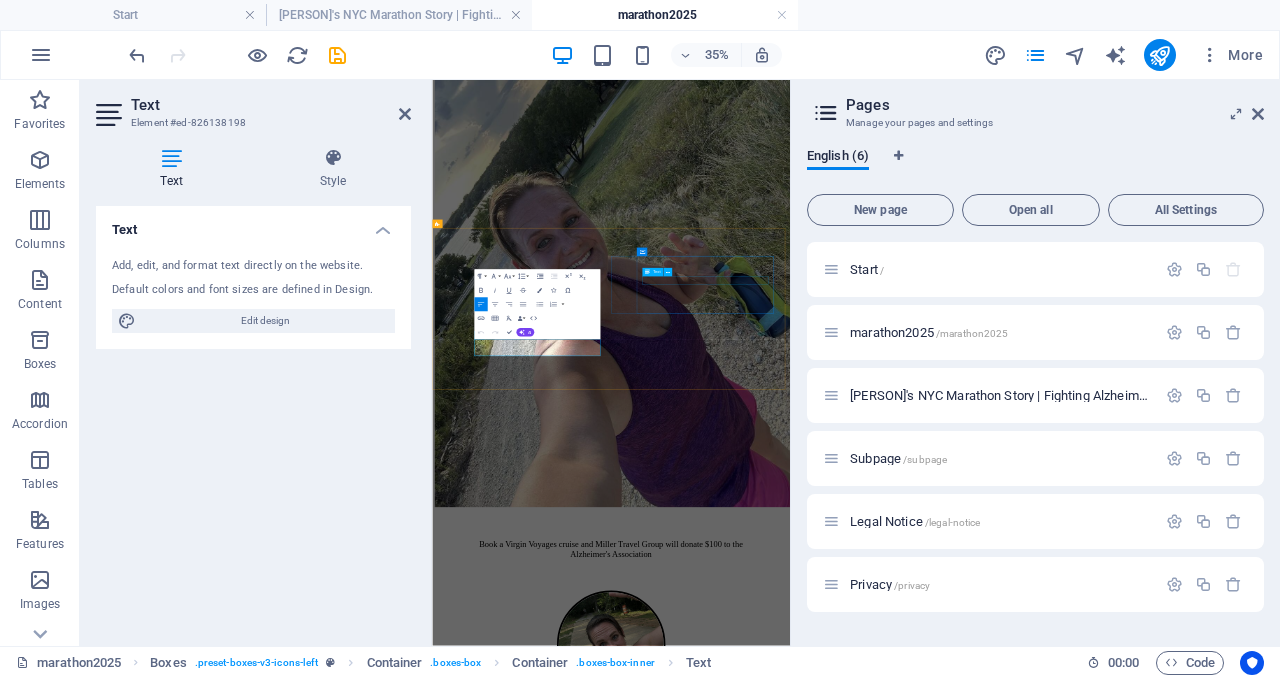click on "Secure with 20% deposit by September 15, 2025" at bounding box center [943, 14498] 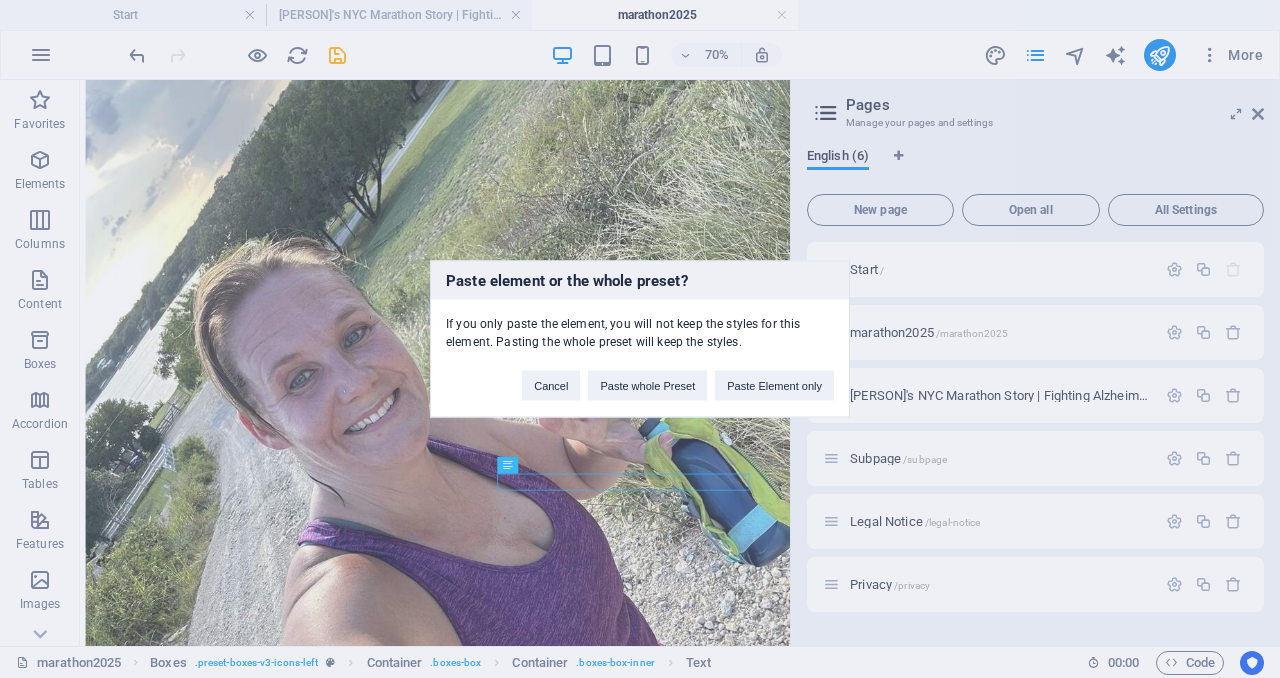 type 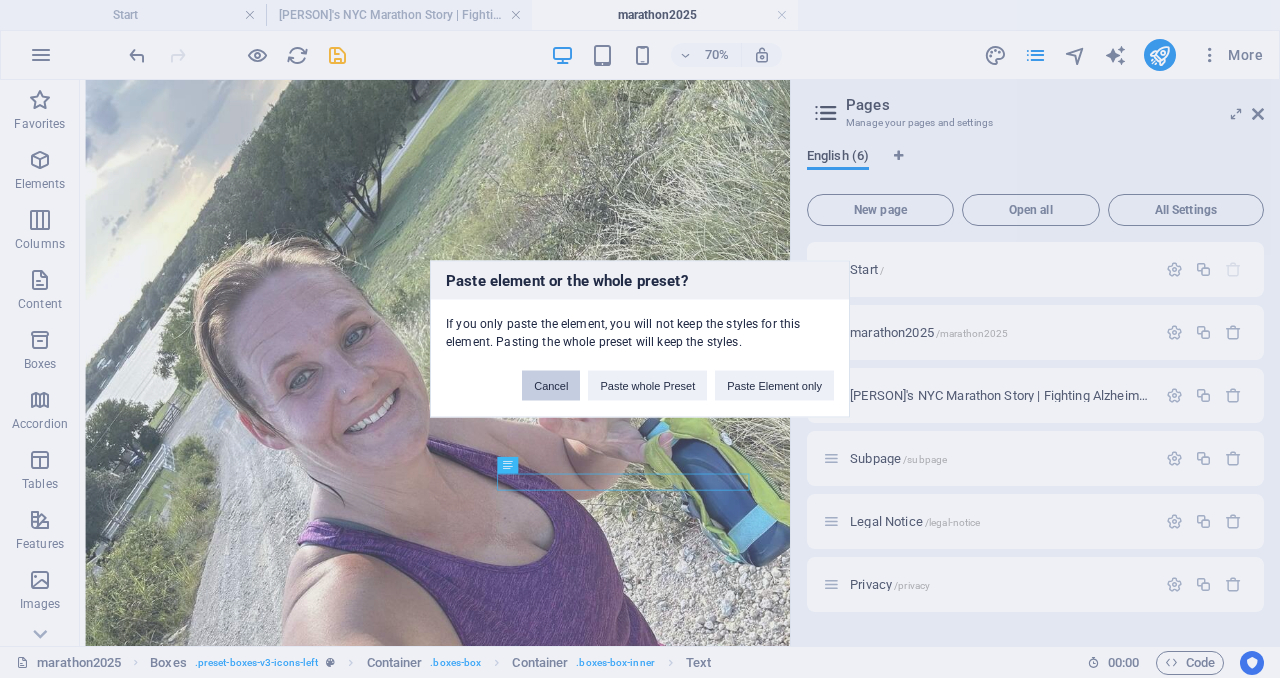 click on "Cancel" at bounding box center [551, 386] 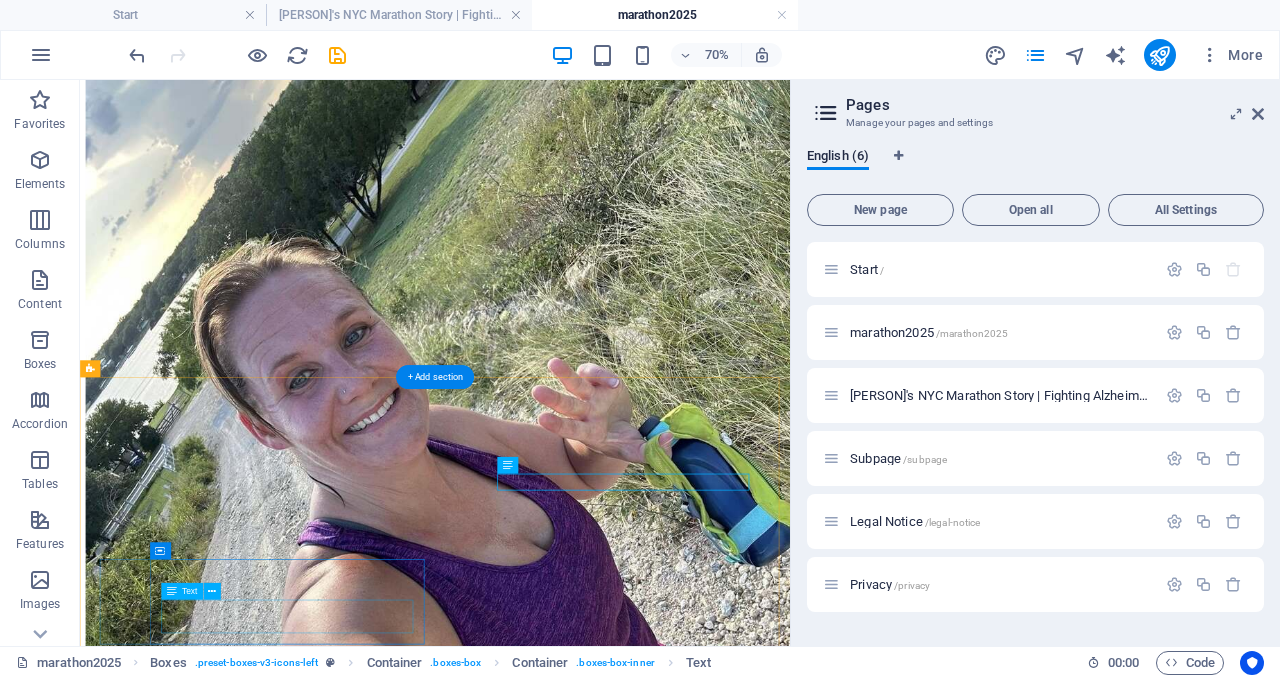 click on "Complete pricing within 24 hours, personalized to your needs" at bounding box center (587, 15422) 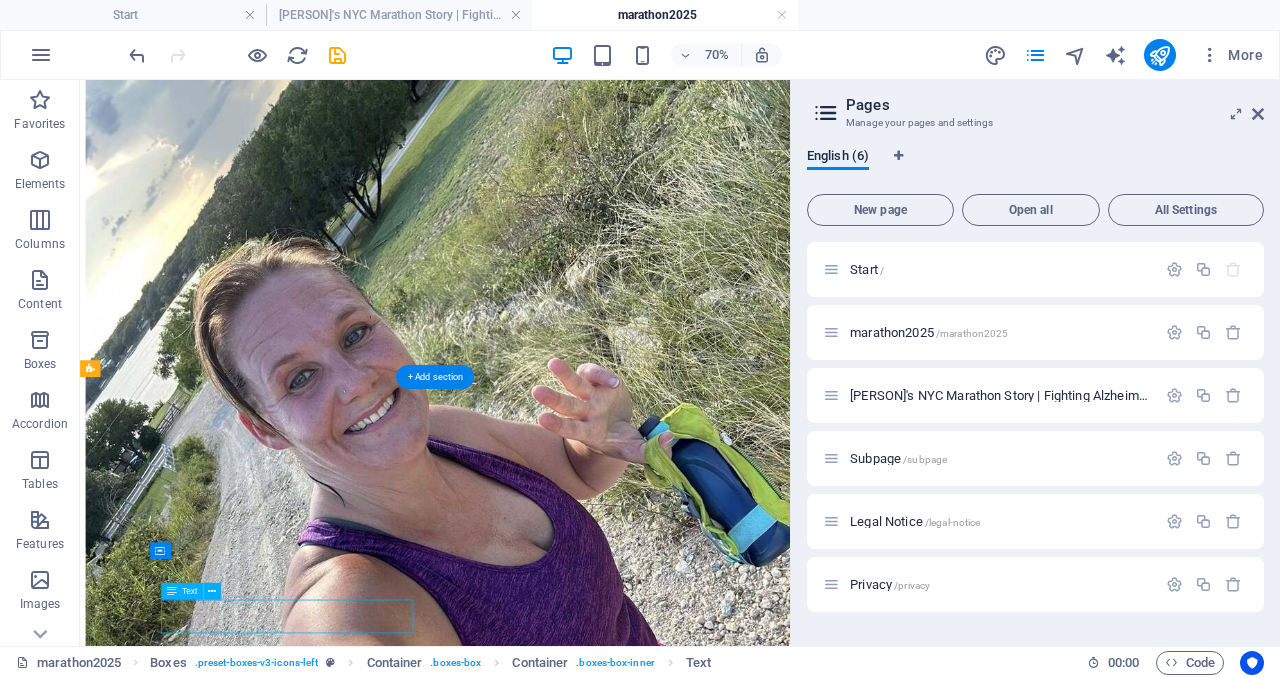 click on "Complete pricing within 24 hours, personalized to your needs" at bounding box center [587, 15422] 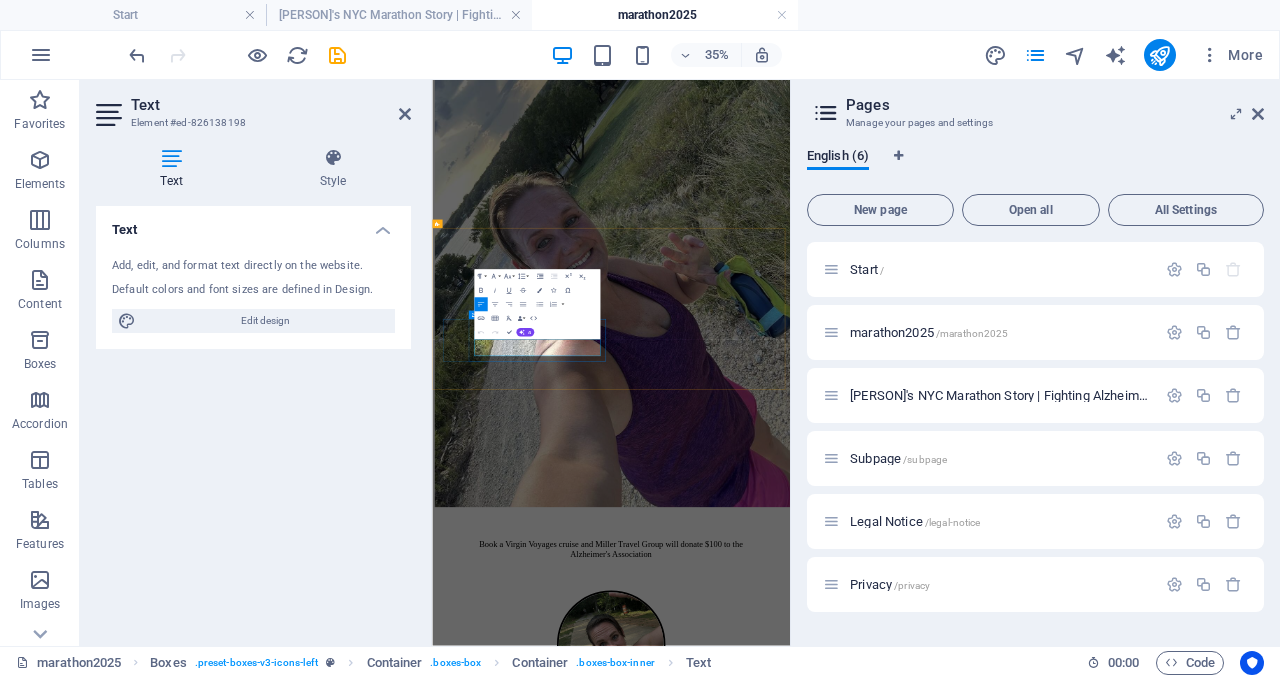 click on "Complete pricing within 24 hours, personalized to your needs" at bounding box center [943, 15559] 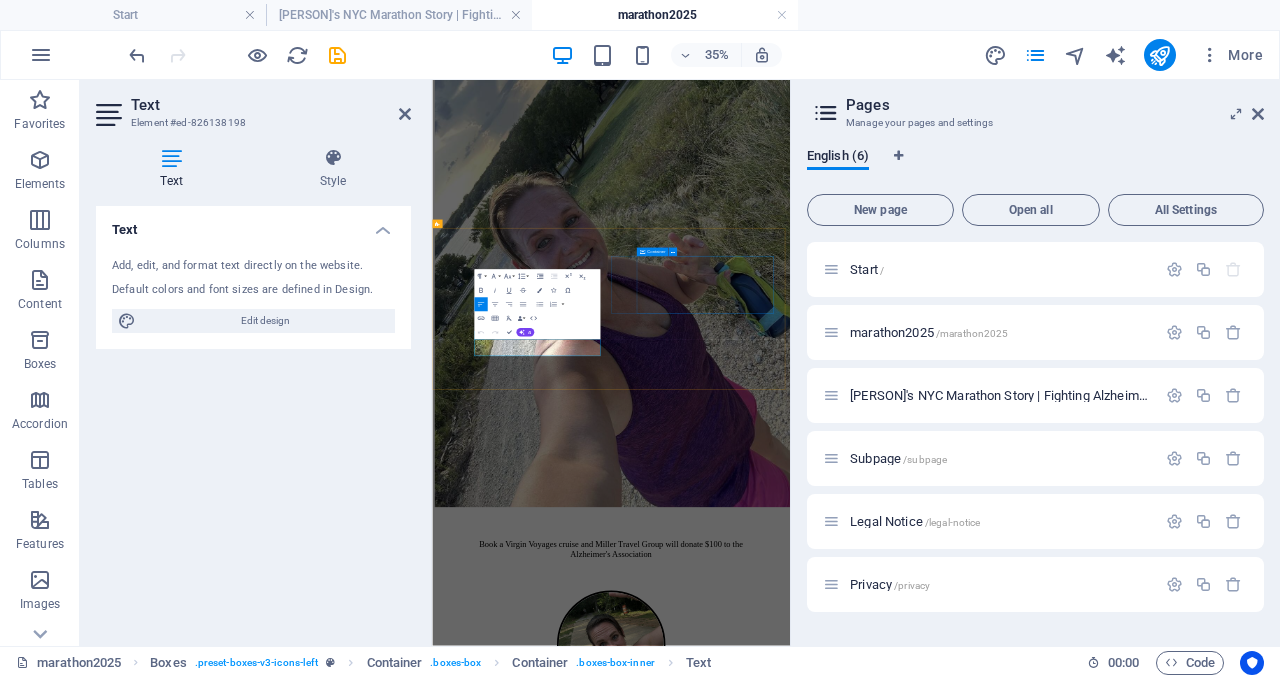 click on "Step 2: Get Your Quote Secure with 20% deposit by September 15, 2025" at bounding box center [943, 14477] 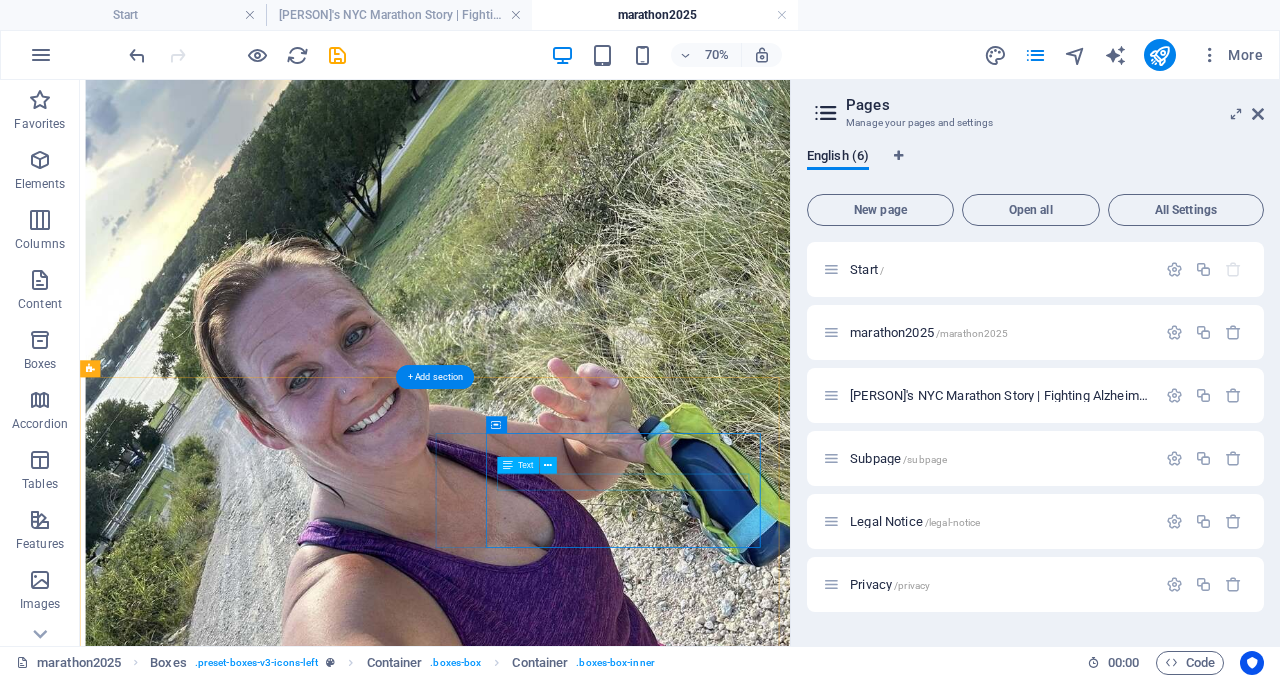 click on "Secure with 20% deposit by September 15, 2025" at bounding box center [587, 14369] 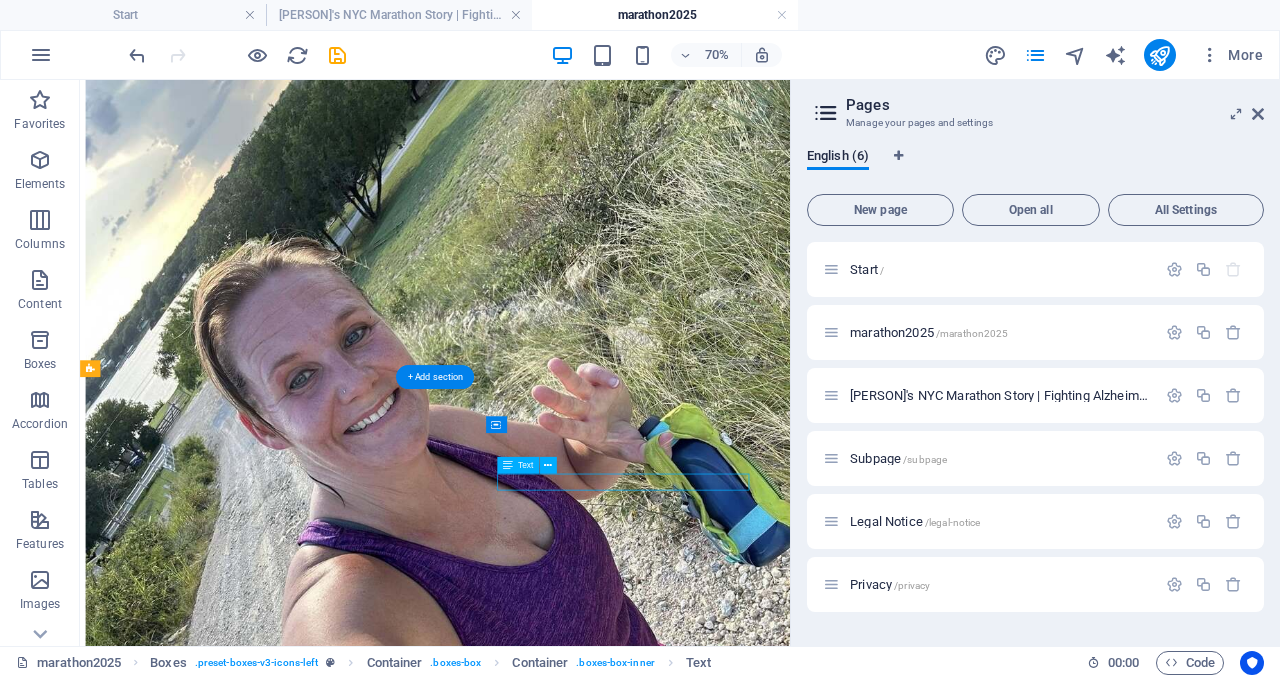 click on "Secure with 20% deposit by September 15, 2025" at bounding box center [587, 14369] 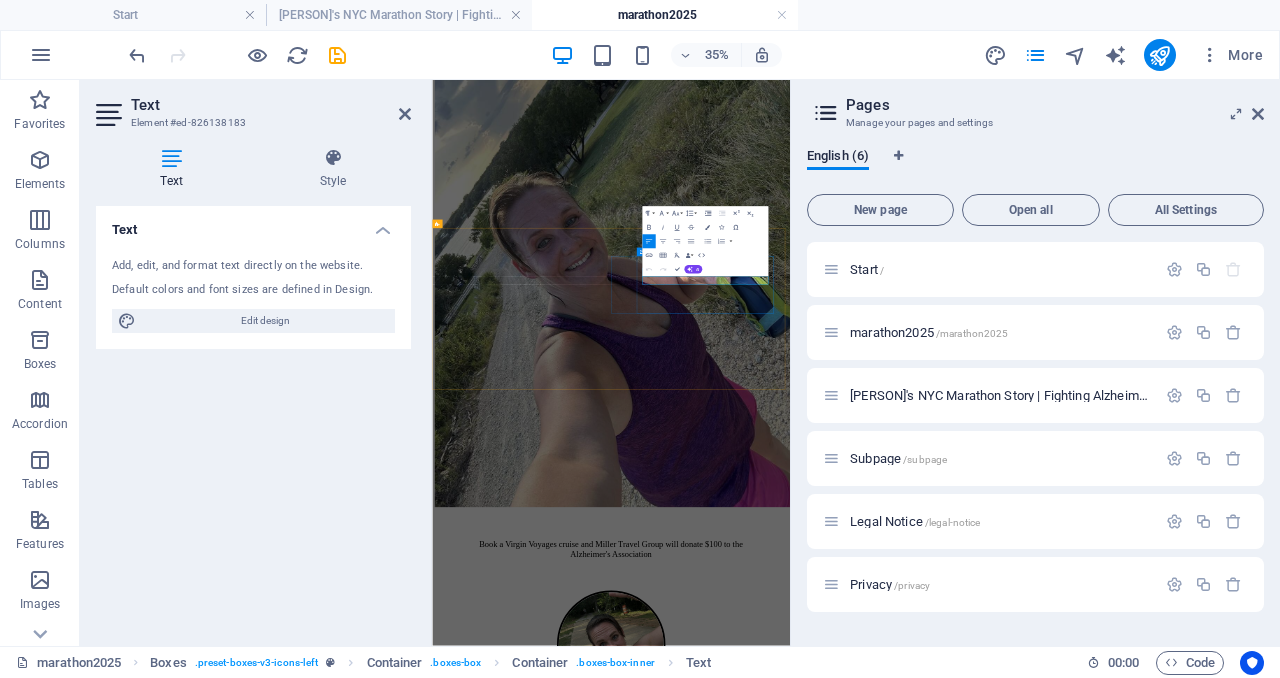 click on "Secure with 20% deposit by September 15, 2025" at bounding box center [943, 14498] 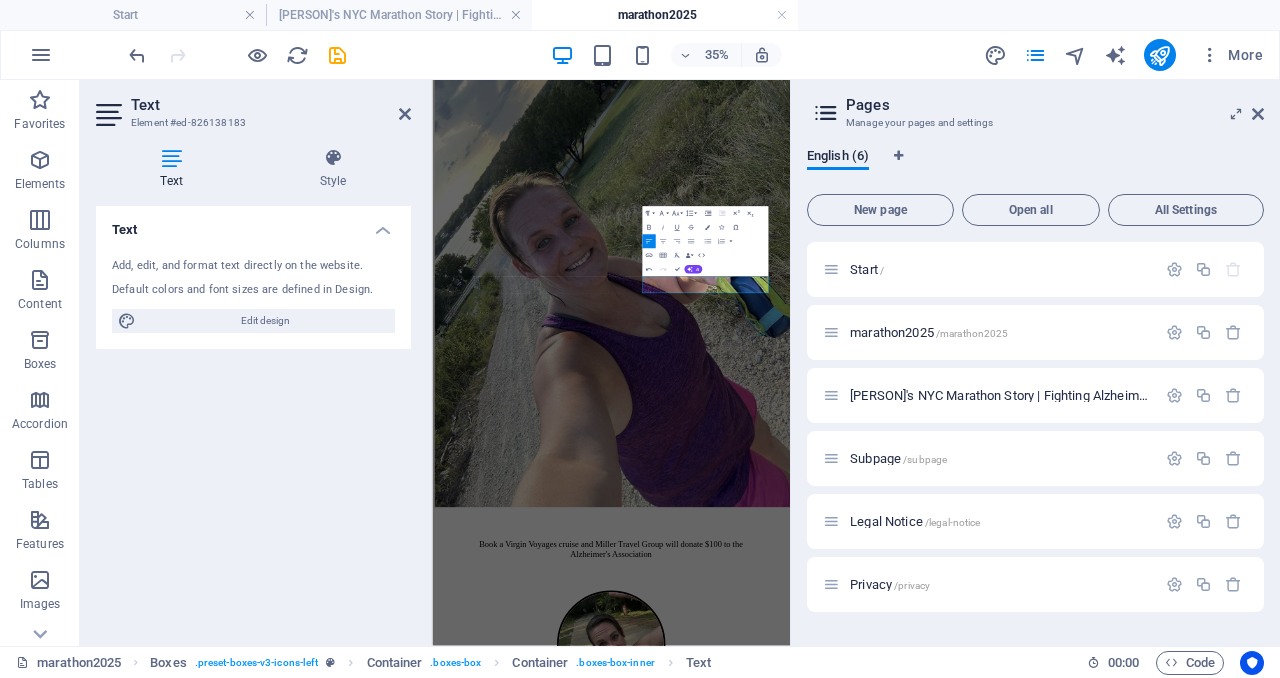 click on "Step 2: Get Your Quote" at bounding box center [943, 15520] 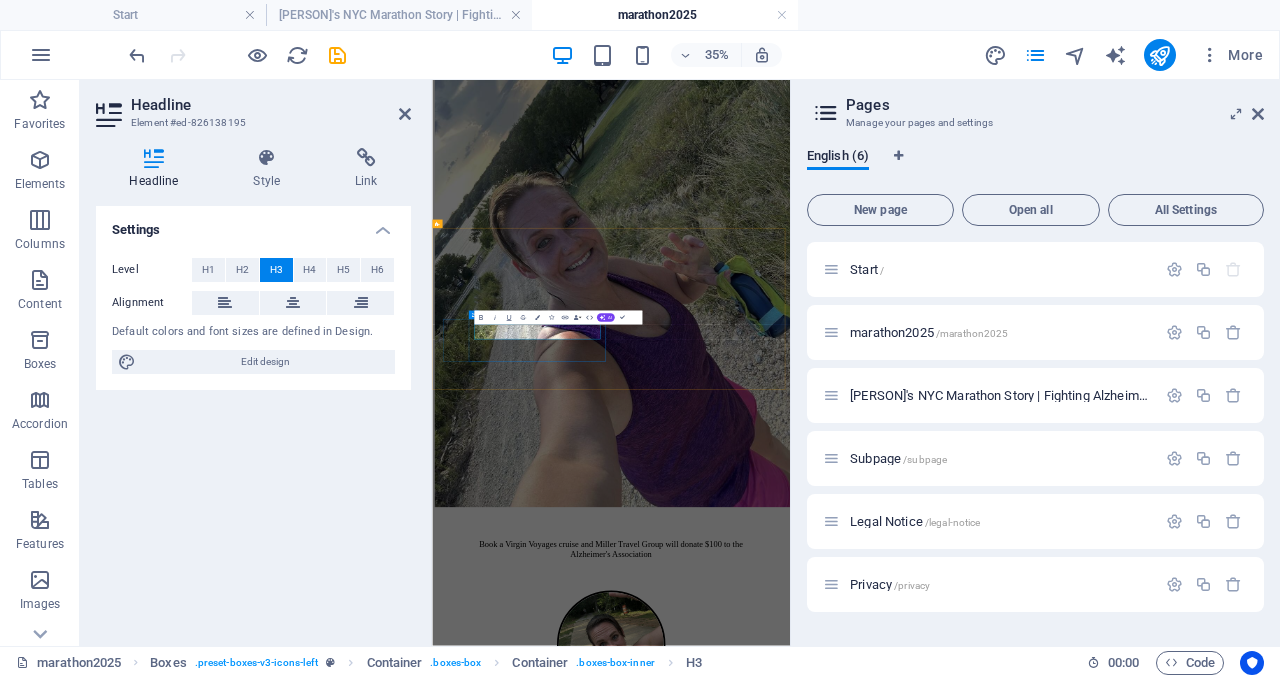 click on "Step 2: Get Your Quote" at bounding box center [943, 15520] 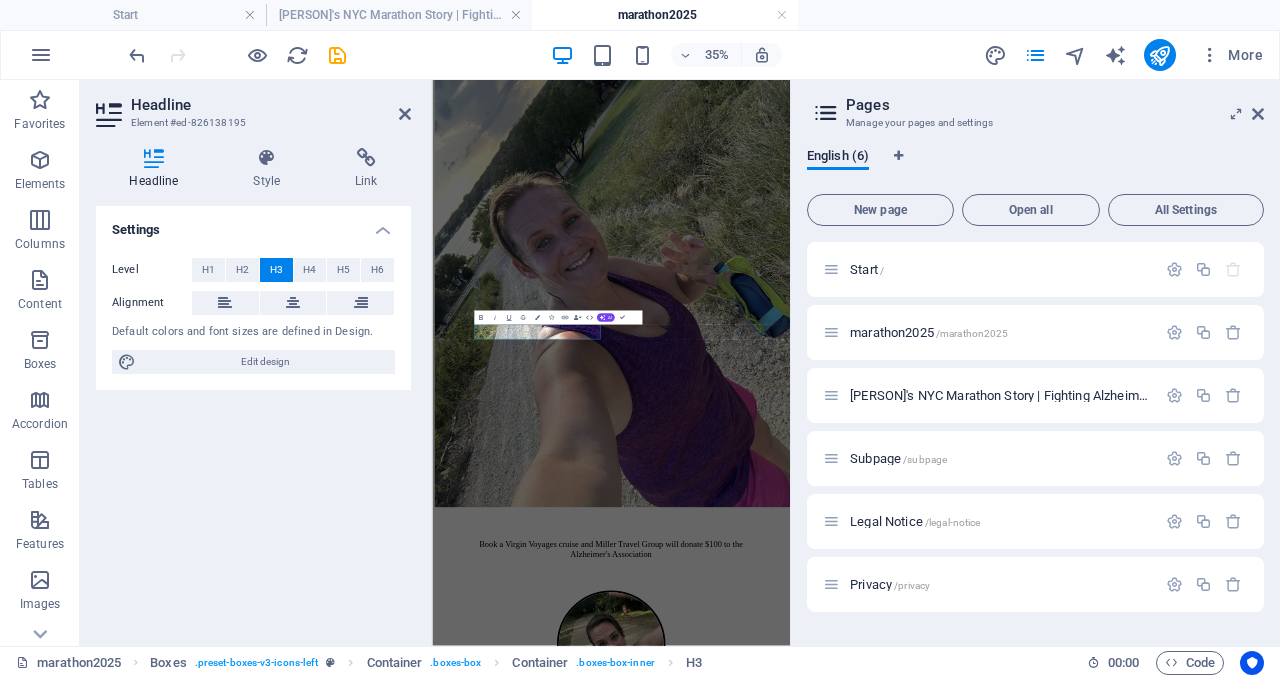 click on "Complete pricing within 24 hours, personalized to your needs" at bounding box center [943, 15559] 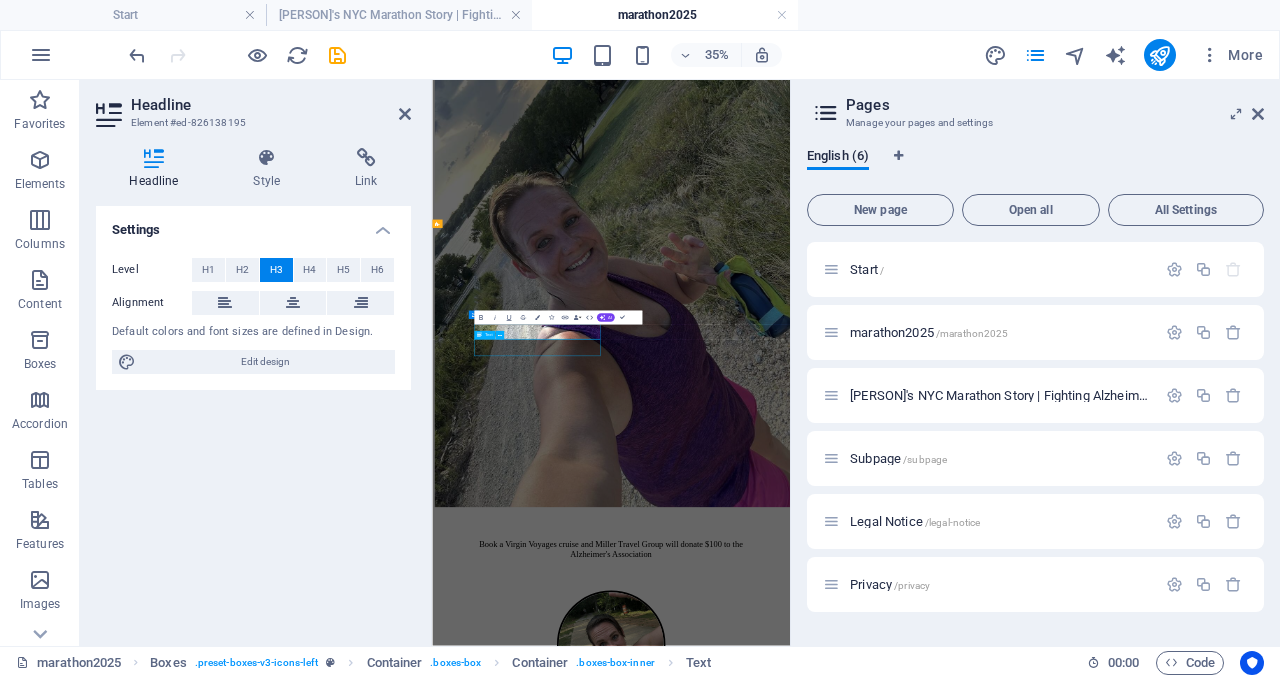 click on "Complete pricing within 24 hours, personalized to your needs" at bounding box center [943, 15559] 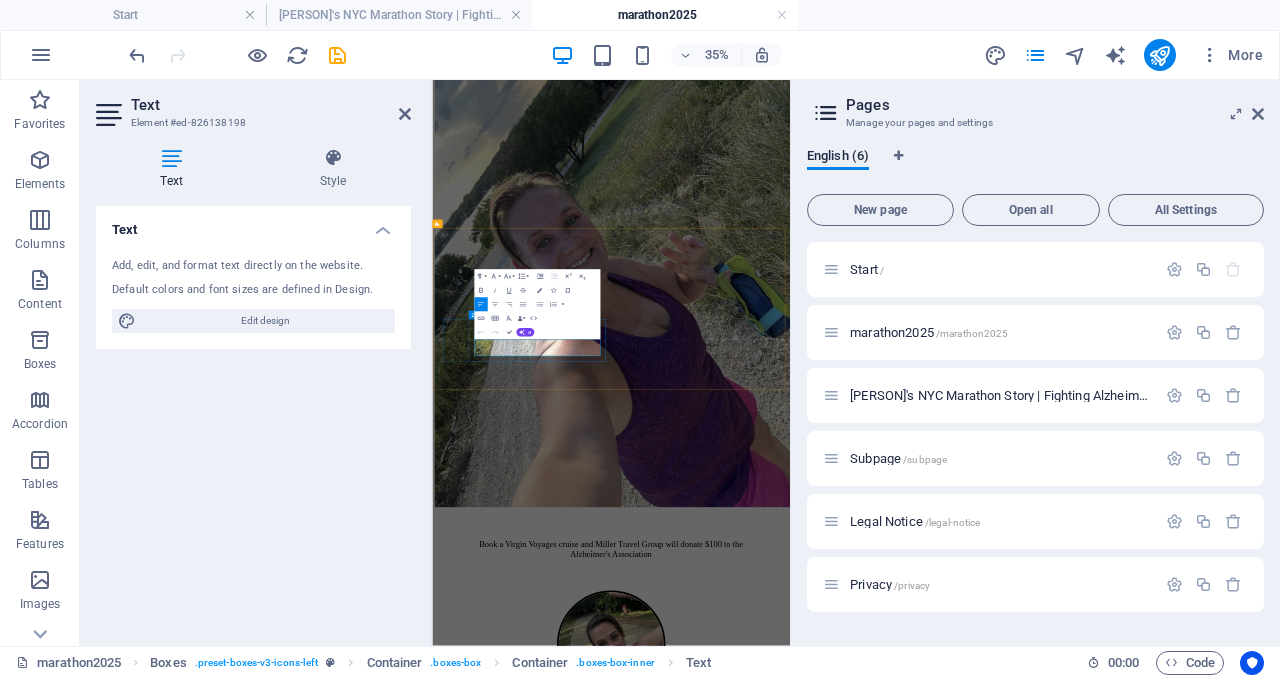 click on "Complete pricing within 24 hours, personalized to your needs" at bounding box center (943, 15559) 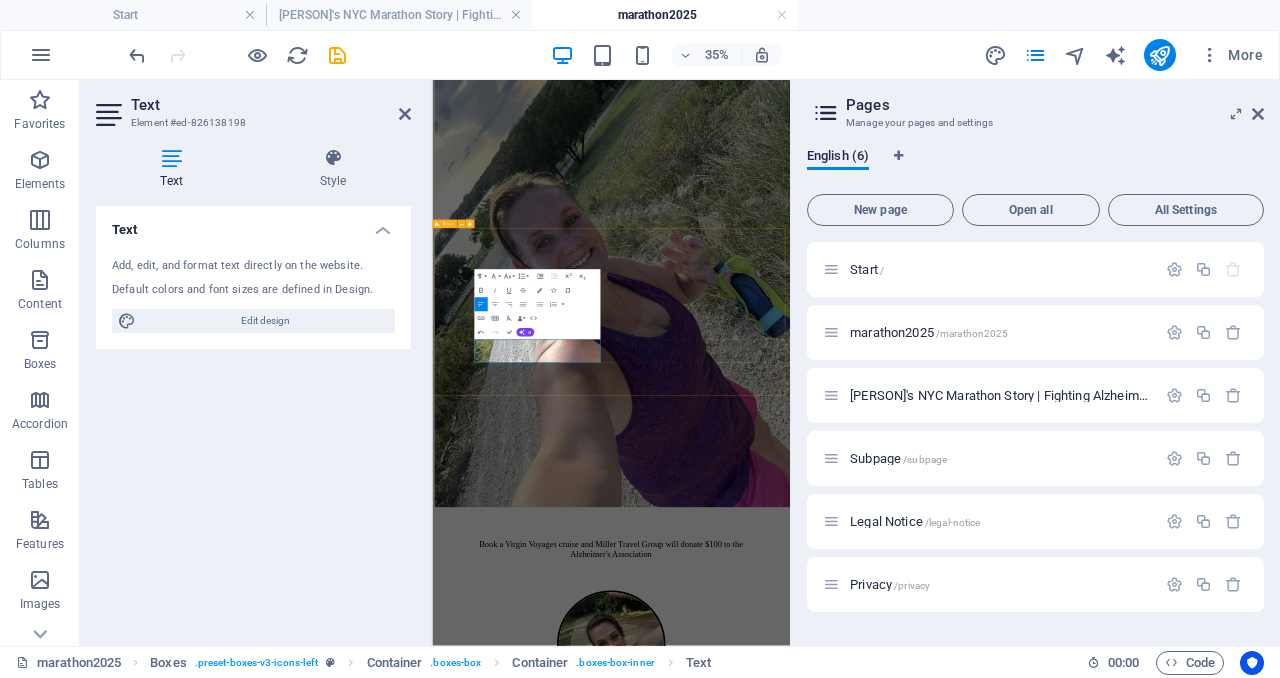 scroll, scrollTop: 4563, scrollLeft: 0, axis: vertical 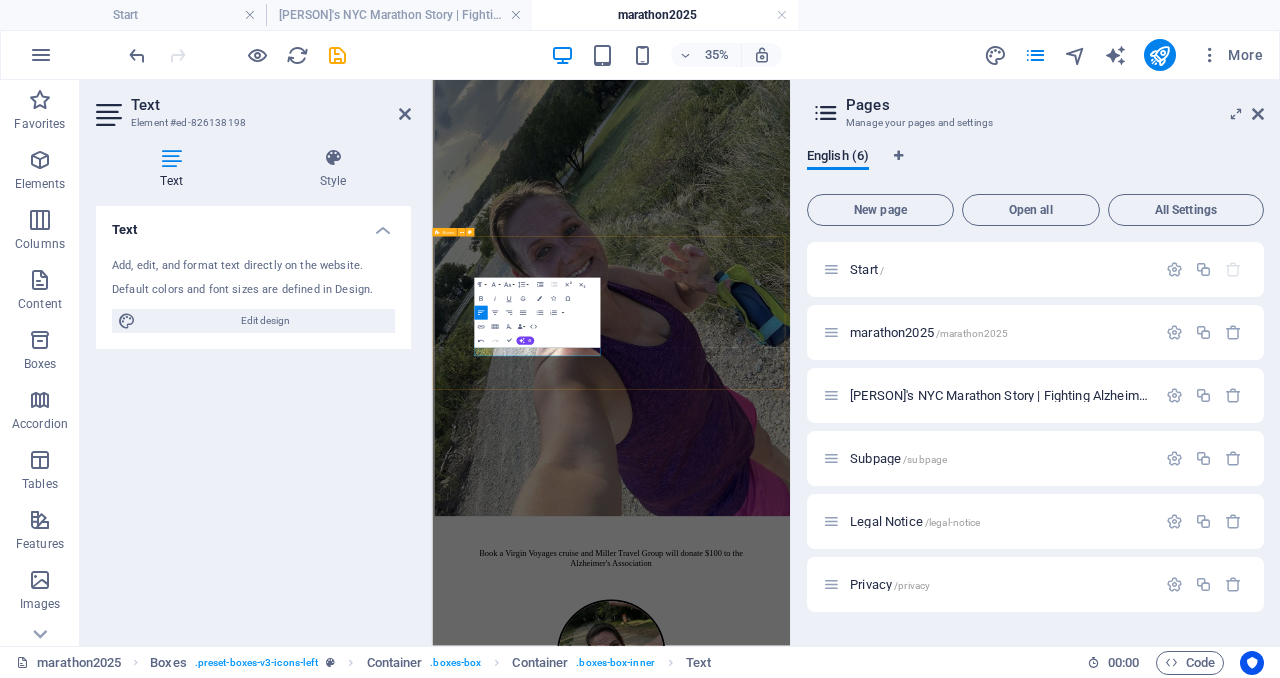 click on "Step 1:  Contact Us Get My Quote! Click the button, call, or email with your preferences Step 2: Get Your Quote Complete pricing within 24 hours, personalized to your needs Step 3: Book & Deposit Secure with 20% deposit by September 15, 2025 Step 4: Enjoy & Impact After your cruise, we donate $100 to [PERSON]'s cause" at bounding box center [943, 14530] 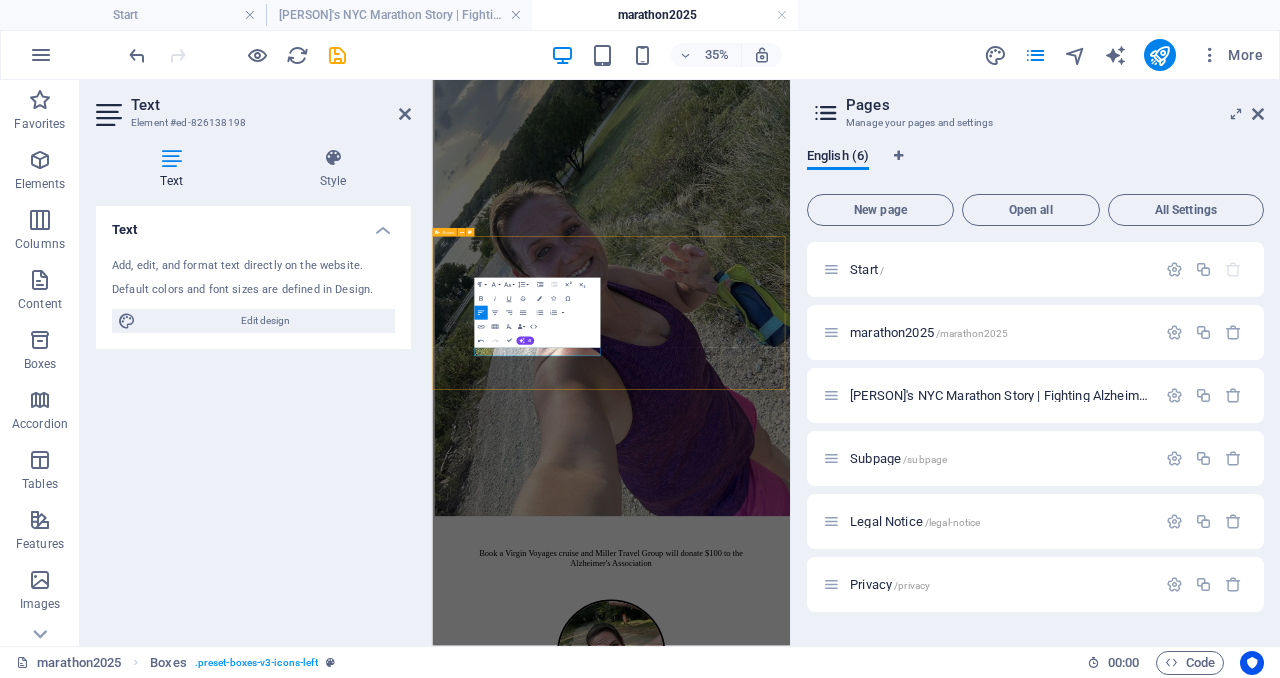 scroll, scrollTop: 4587, scrollLeft: 0, axis: vertical 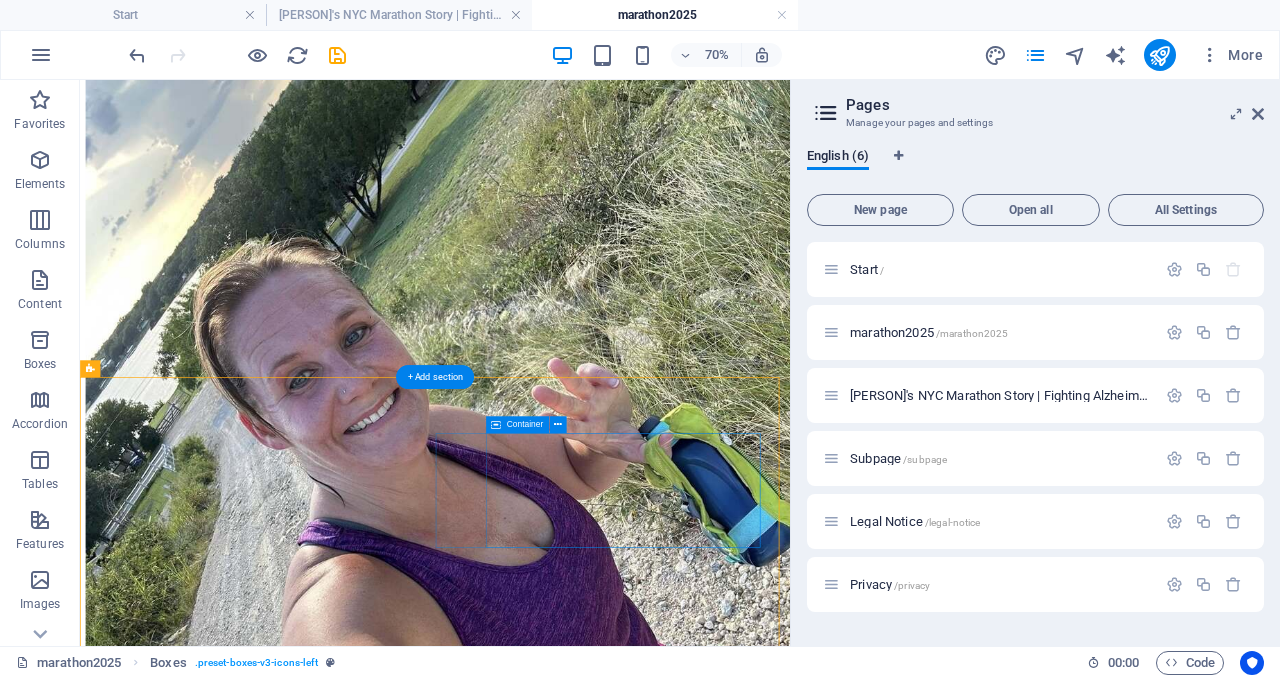 click on "Step 2: Get Your Quote Complete pricing within 24 hours, personalized to your needs" at bounding box center (587, 14349) 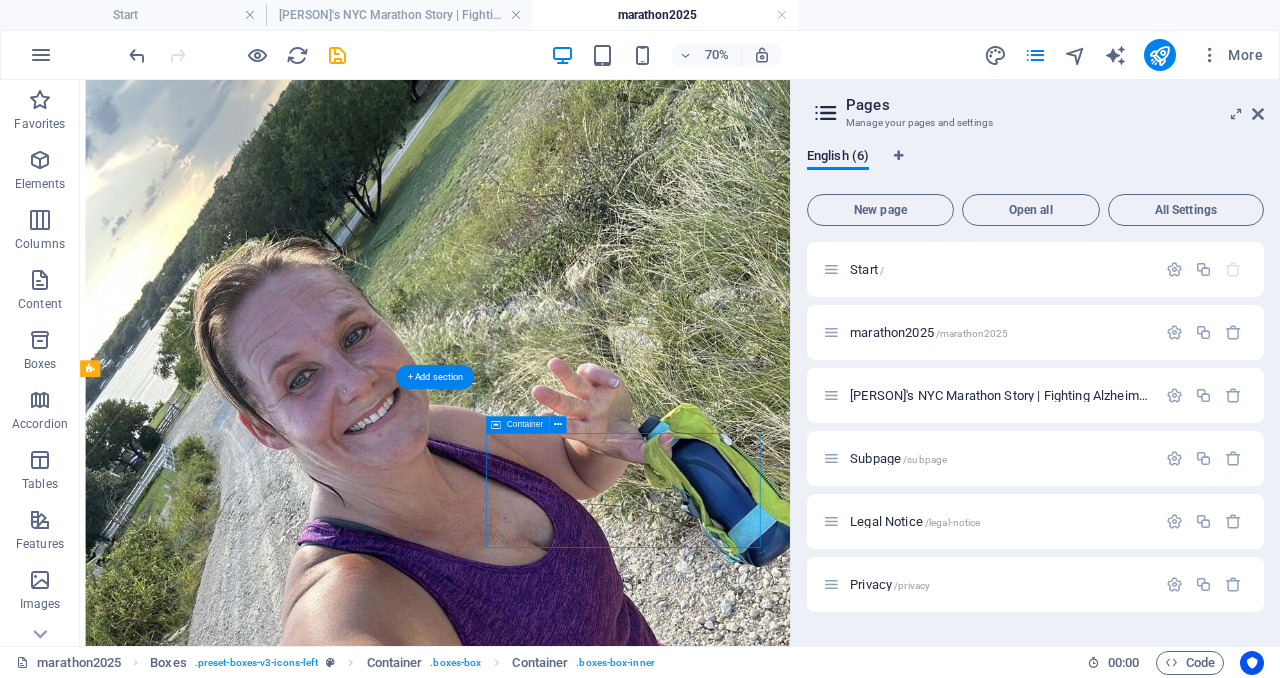 click on "Step 2: Get Your Quote Complete pricing within 24 hours, personalized to your needs" at bounding box center [587, 14349] 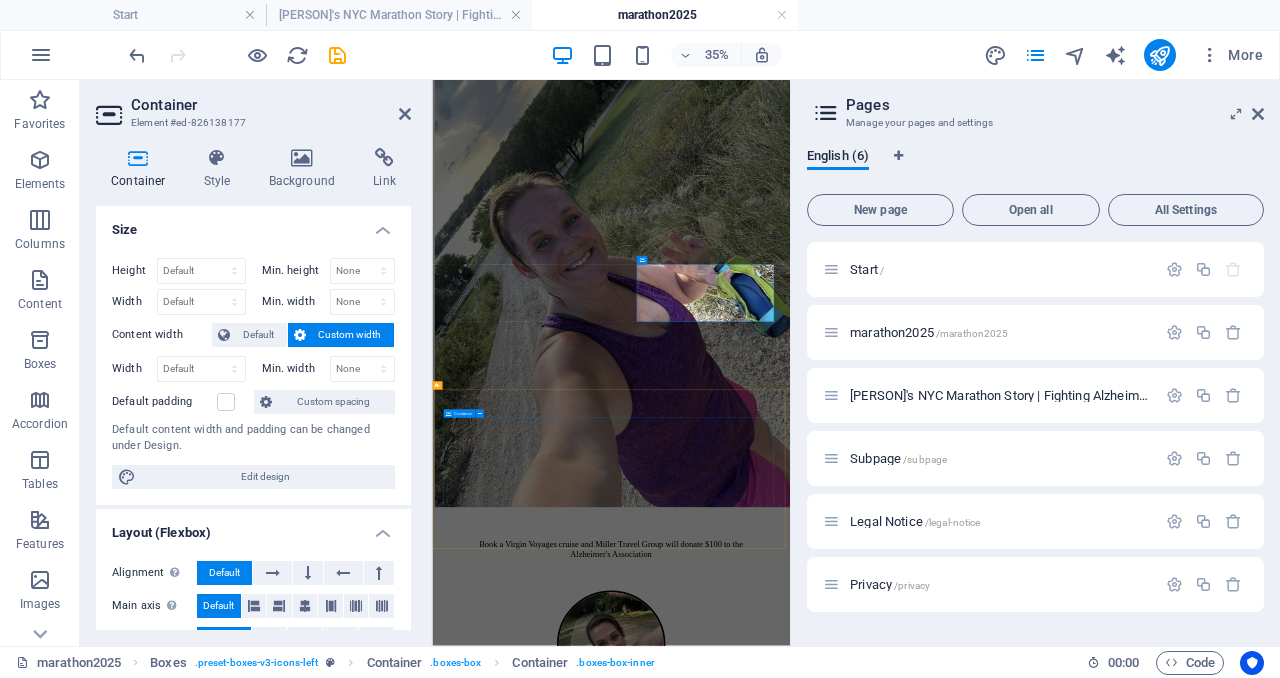 scroll, scrollTop: 4563, scrollLeft: 0, axis: vertical 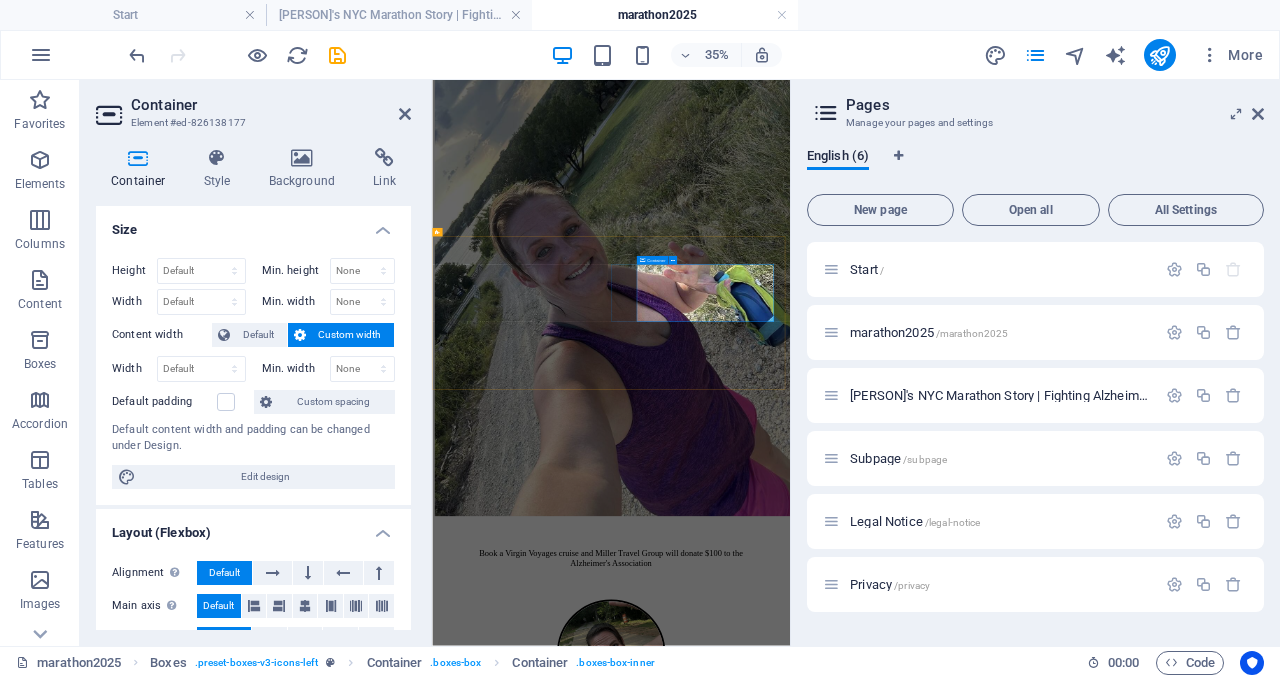 click on "Step 2: Get Your Quote Complete pricing within 24 hours, personalized to your needs" at bounding box center [943, 14501] 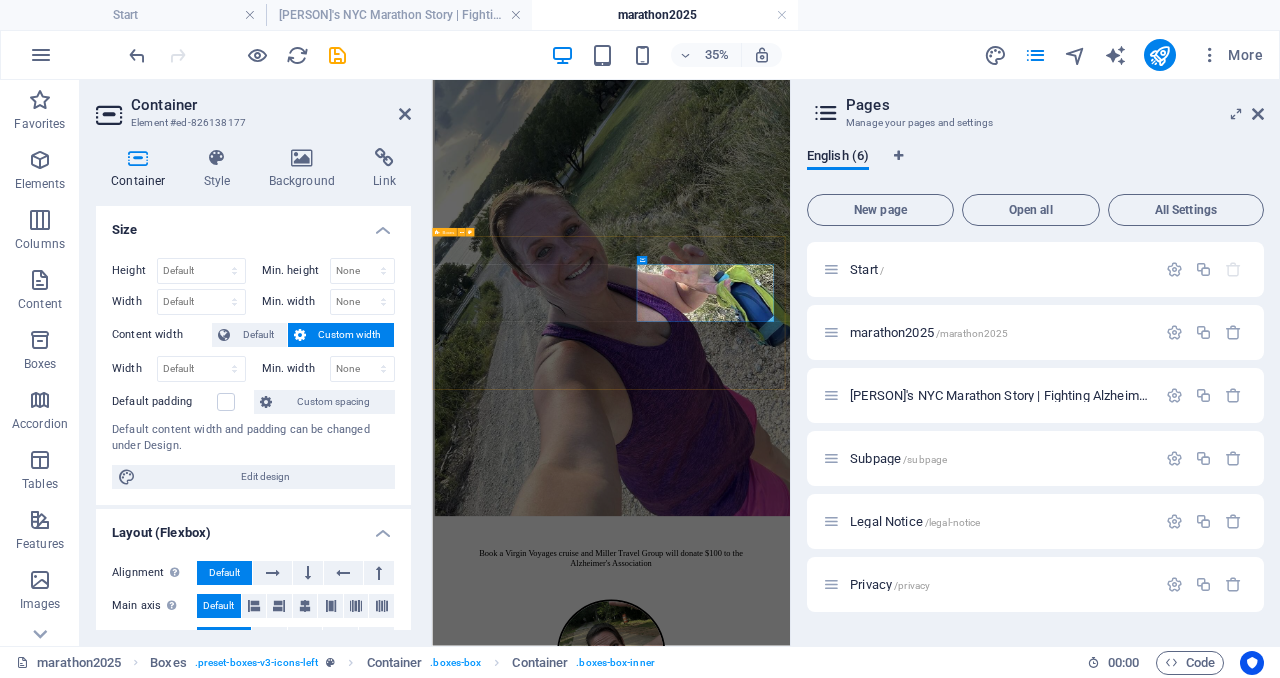 click on "Step 1:  Contact Us Get My Quote! Click the button, call, or email with your preferences Step 2: Get Your Quote Complete pricing within 24 hours, personalized to your needs Step 3: Book & Deposit Secure with 20% deposit by September 15, 2025 Step 4: Enjoy & Impact After your cruise, we donate $100 to [PERSON]'s cause" at bounding box center [943, 14530] 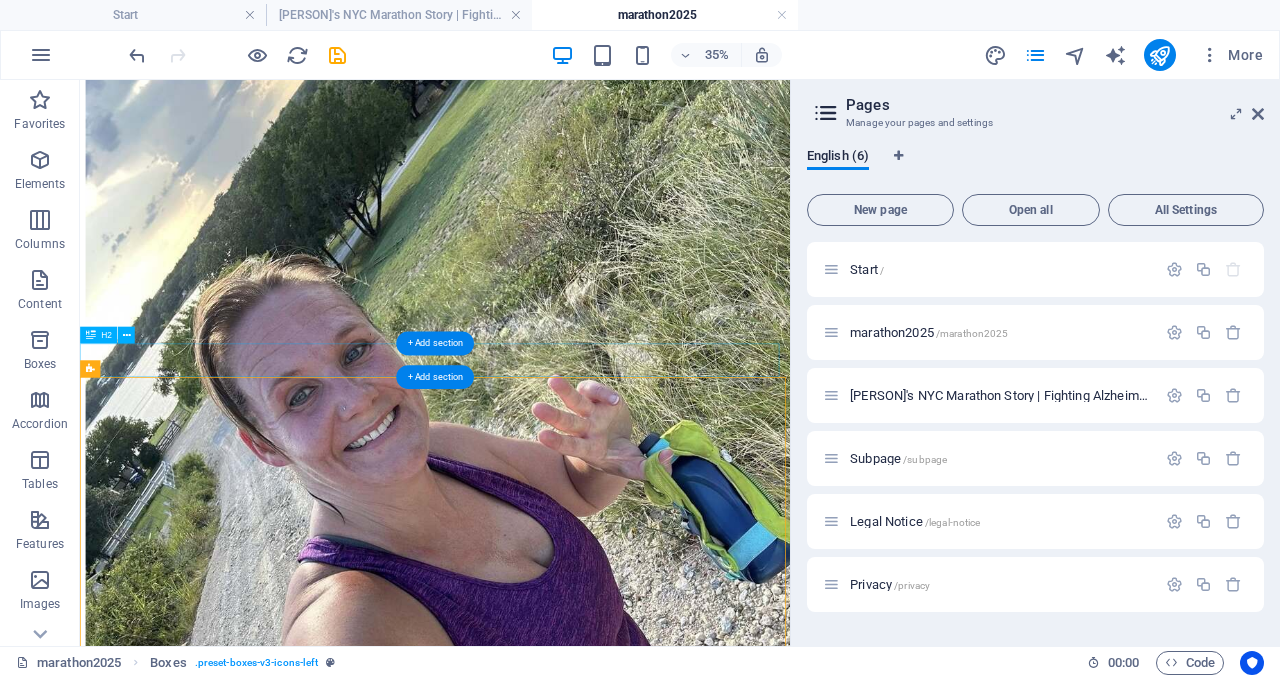 scroll, scrollTop: 4587, scrollLeft: 0, axis: vertical 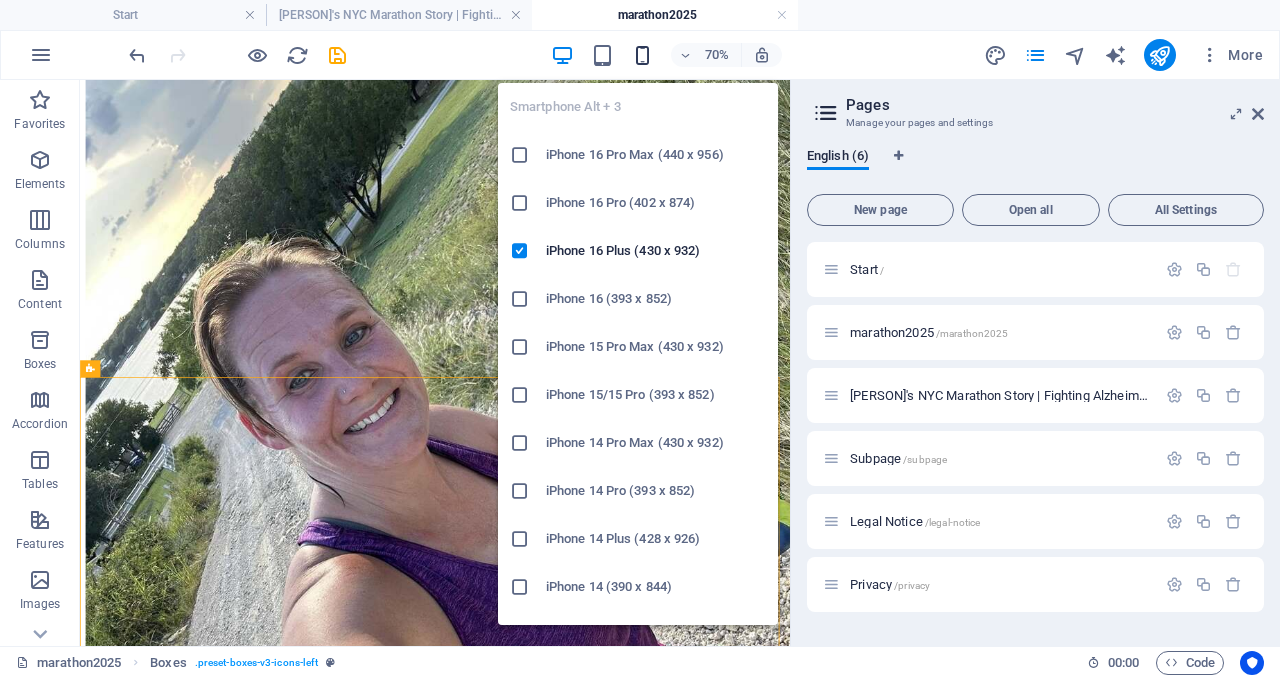 click at bounding box center [642, 55] 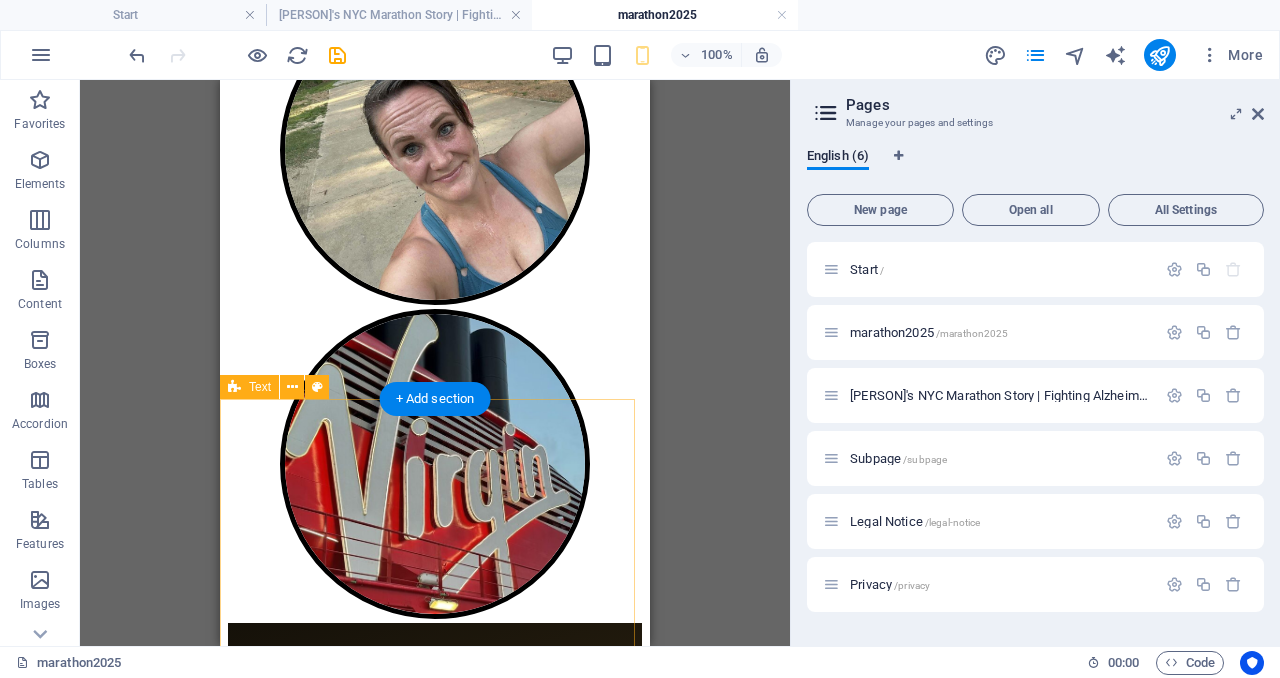 scroll, scrollTop: 3107, scrollLeft: 0, axis: vertical 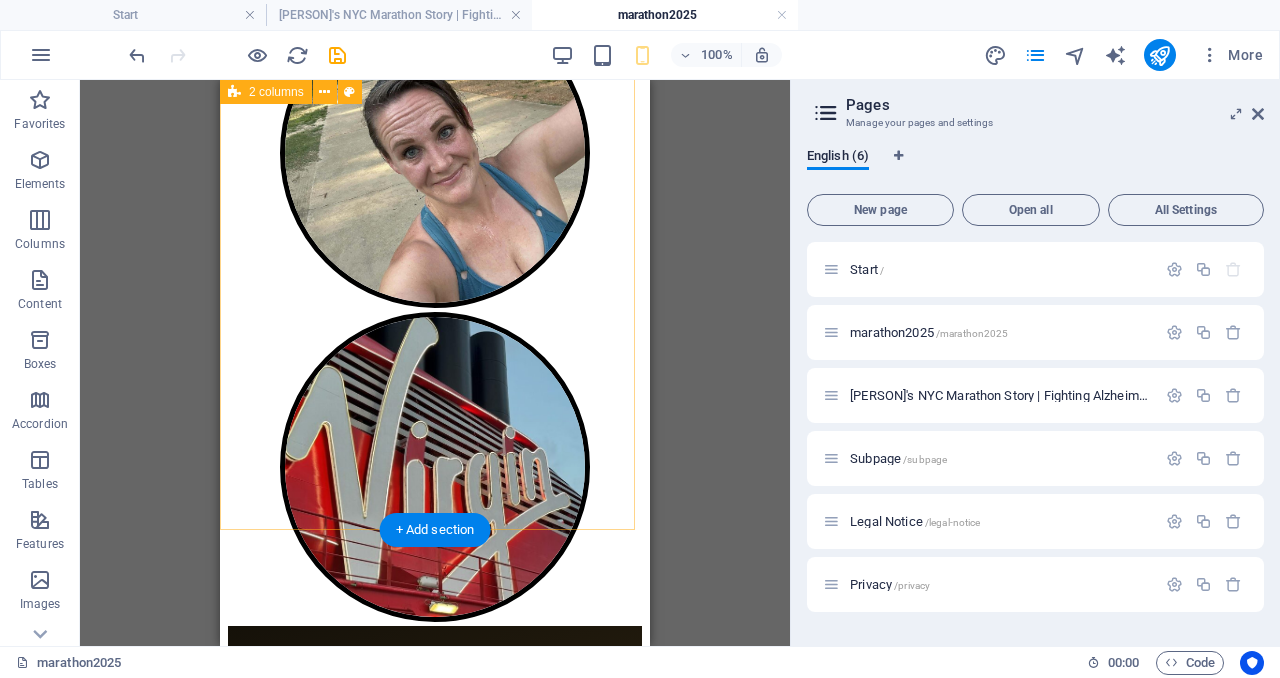 click on "[PERSON]'s NYC Marathon Mission Fighting Alzheimer's, One Mile at a Time [PERSON] is running the 2025 NYC Marathon to raise money for the Alzheimer's Association. When she applied for the NYC Marathon lottery knowing her chances were slim (only 2% of 56K applicants), she also applied to 3 charities close to her heart, ready to make a commitment if given the opportunity. Alzheimer's has deeply impacted [PERSON]'s family. Her grandfather had it along with Parkinson's, her grandmother was diagnosed while [PERSON] was working in Hawaii, all of her grandmother's siblings had Alzheimer's when they passed, and her uncle is currently battling Lewy Body Dementia with Parkinson's. "If you've ever dealt with someone that has Alzheimer's or dementia, it is rough," [PERSON] explains. "It is hard to watch someone you love become empty and forget things repeatedly when they have been so full of life before." [Read [PERSON]'s Full Story]   Campaign Impact [PERSON]'s Fundraising Goal: $5,000
Current Progress: $2,742
⏰ DEADLINE ALERT" at bounding box center (435, 1501) 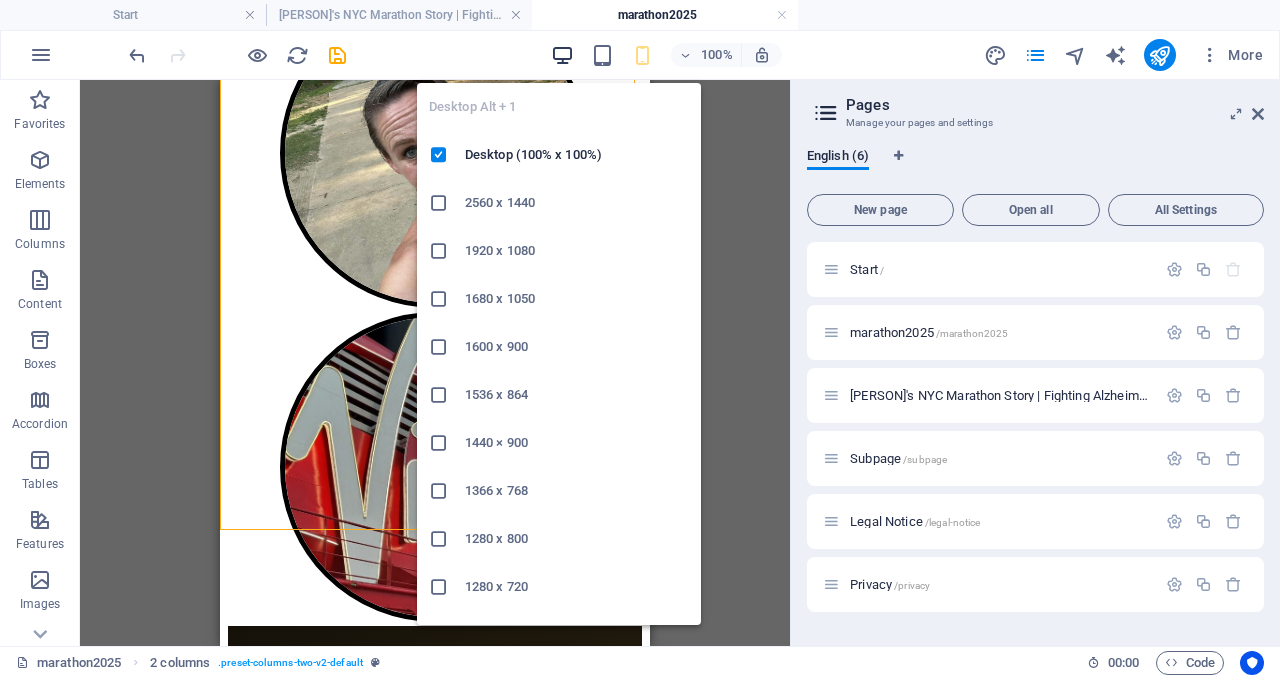 click at bounding box center (562, 55) 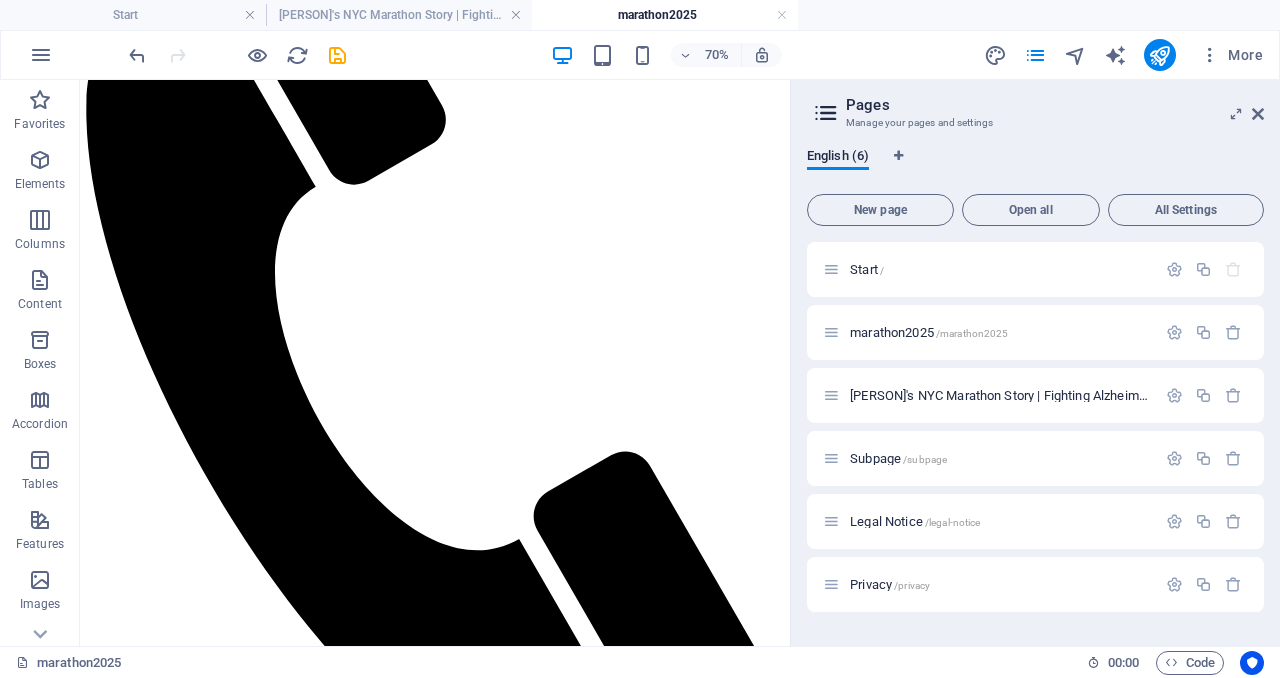 scroll, scrollTop: 434, scrollLeft: 0, axis: vertical 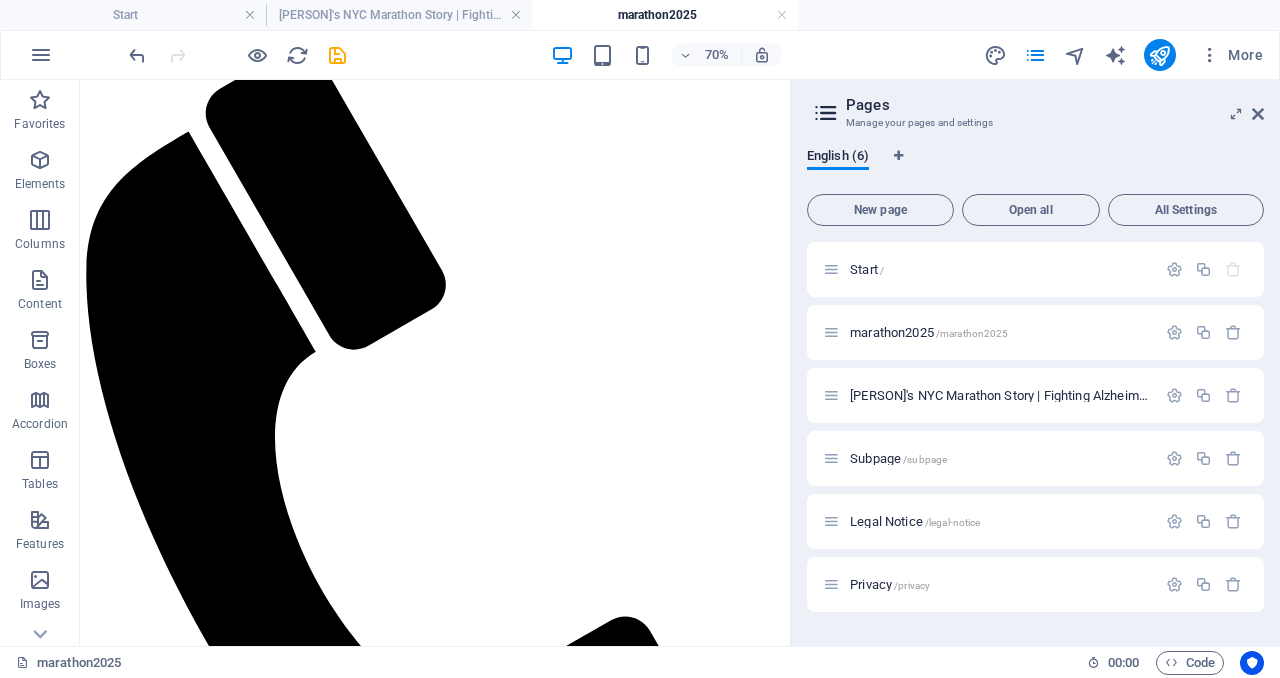click on "Home About Service Information [PERSON]'s Fundraiser Contact Support [PERSON]'s Marathon Journey for Alzheimer's Association Book a Virgin Voyages cruise and Miller Travel Group will donate $100 to the Alzheimer's Association [PERSON]'s NYC Marathon Mission Fighting Alzheimer's, One Mile at a Time [PERSON] is running the 2025 NYC Marathon to raise money for the Alzheimer's Association. When she applied for the NYC Marathon lottery knowing her chances were slim (only 2% of 56K applicants), she also applied to 3 charities close to her heart, ready to make a commitment if given the opportunity. Alzheimer's has deeply impacted [PERSON]'s family. Her grandfather had it along with Parkinson's, her grandmother was diagnosed while [PERSON] was working in Hawaii, all of her grandmother's siblings had Alzheimer's when they passed, and her uncle is currently battling Lewy Body Dementia with Parkinson's. [Read [PERSON]'s Full Story]   Campaign Impact [PERSON]'s Fundraising Goal: $5,000
Current Progress: $2,742
⏰ DEADLINE ALERT MARATHON2025" at bounding box center (587, 11975) 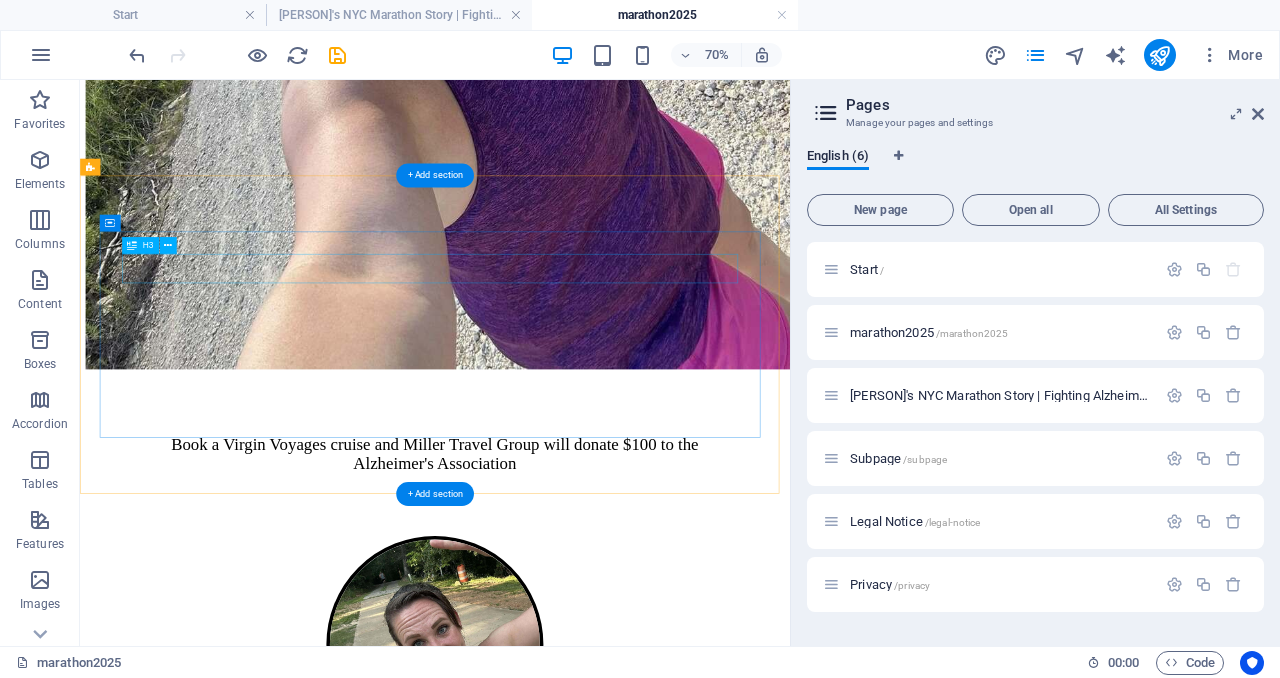 scroll, scrollTop: 5371, scrollLeft: 0, axis: vertical 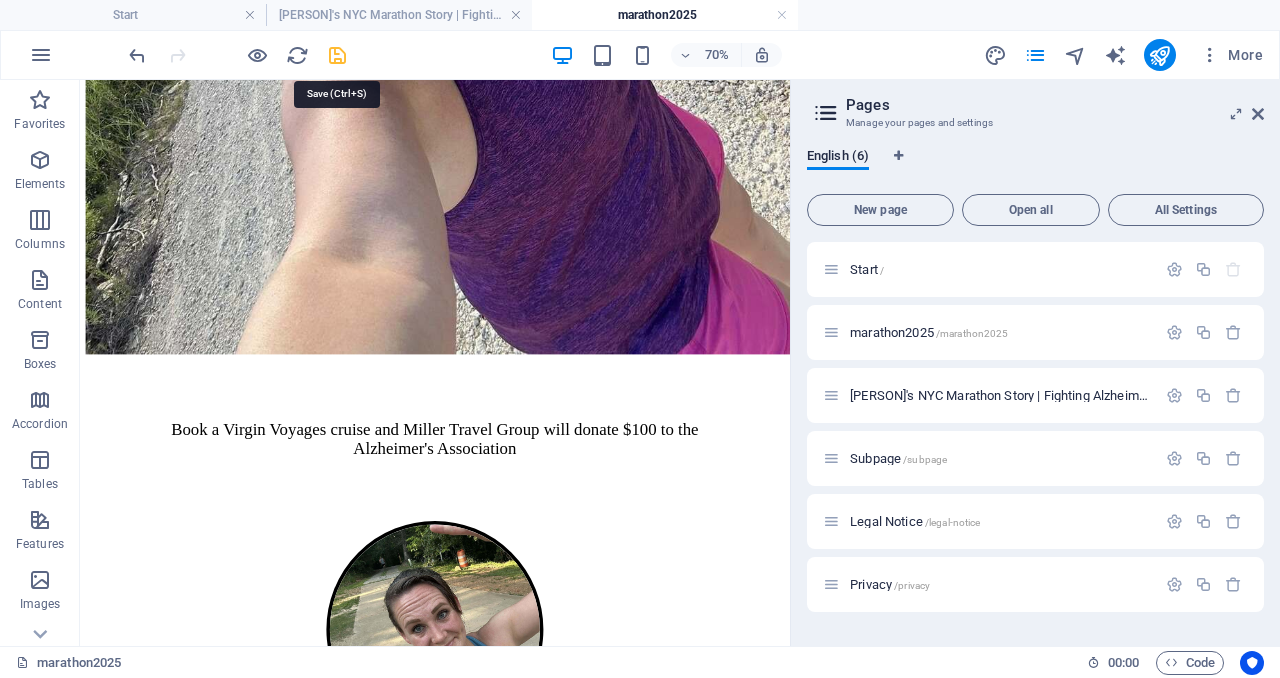 click at bounding box center [337, 55] 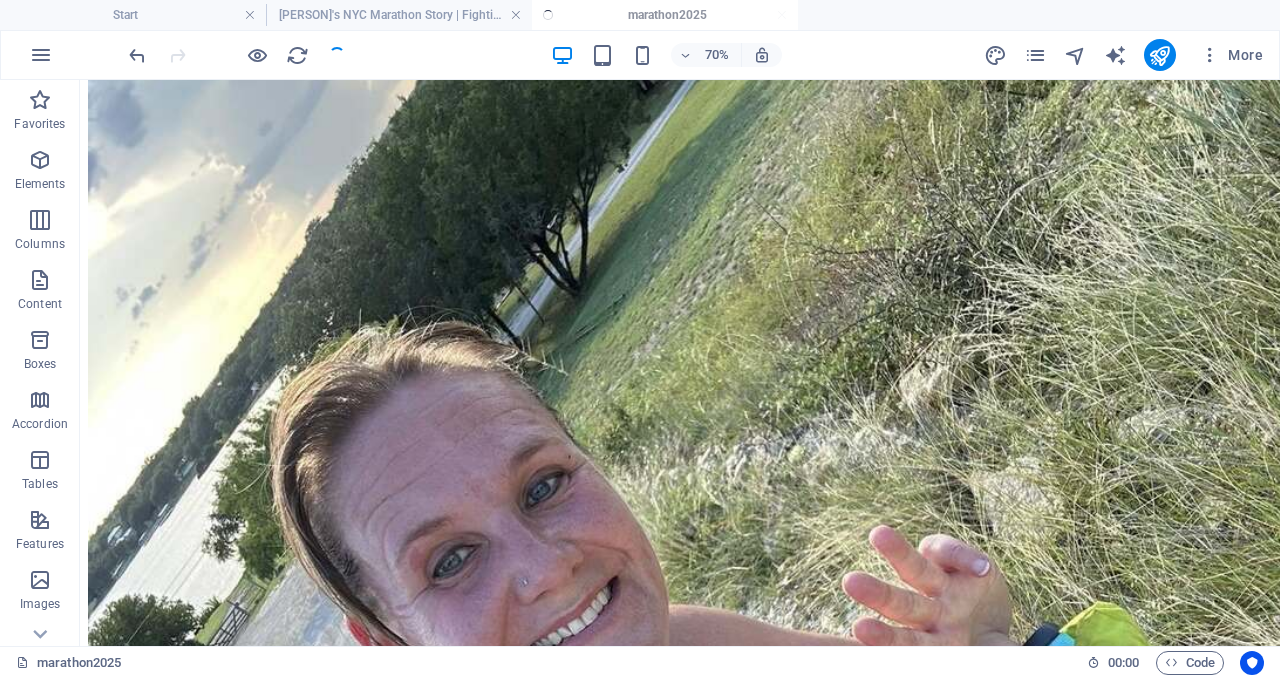 scroll, scrollTop: 5335, scrollLeft: 0, axis: vertical 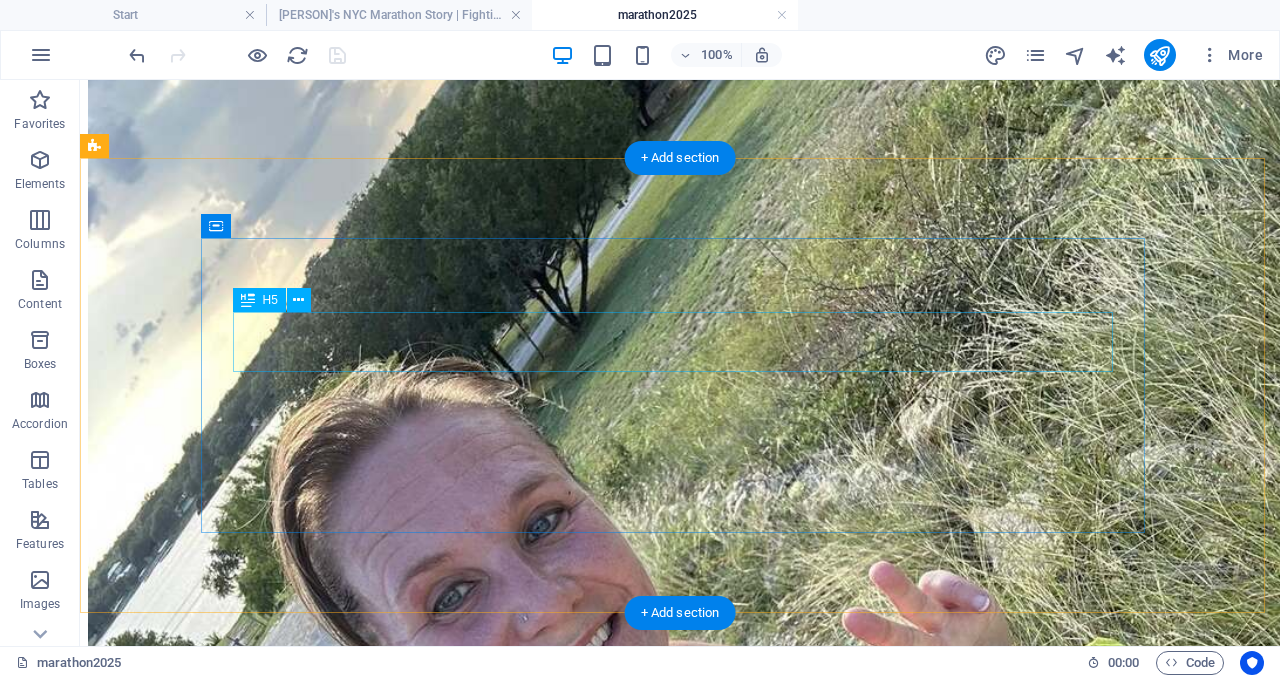 click on "Support Sara's Marathon & Plan Your Dream CruiseComplete the form below and receive your personalized quote within 24 hours" at bounding box center [680, 18772] 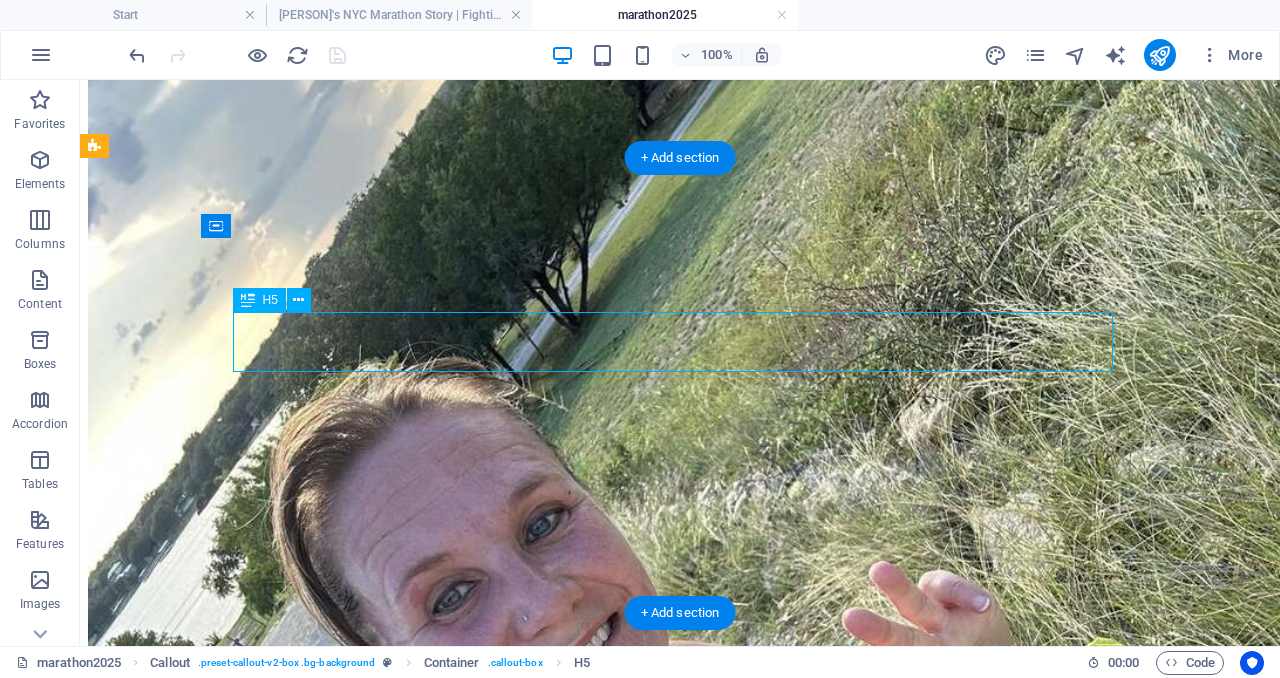 click on "Support Sara's Marathon & Plan Your Dream CruiseComplete the form below and receive your personalized quote within 24 hours" at bounding box center (680, 18772) 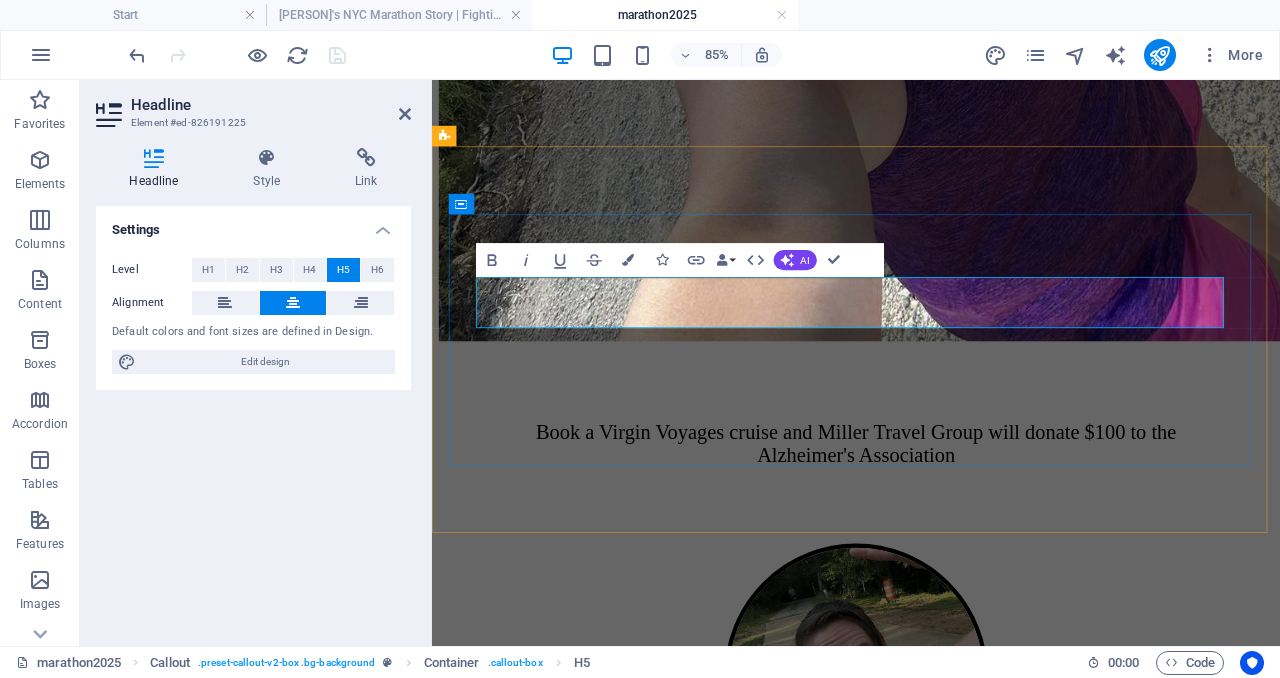 click on "Support Sara's Marathon & Plan Your Dream CruiseComplete the form below and receive your personalized quote within 24 hours" at bounding box center (931, 15545) 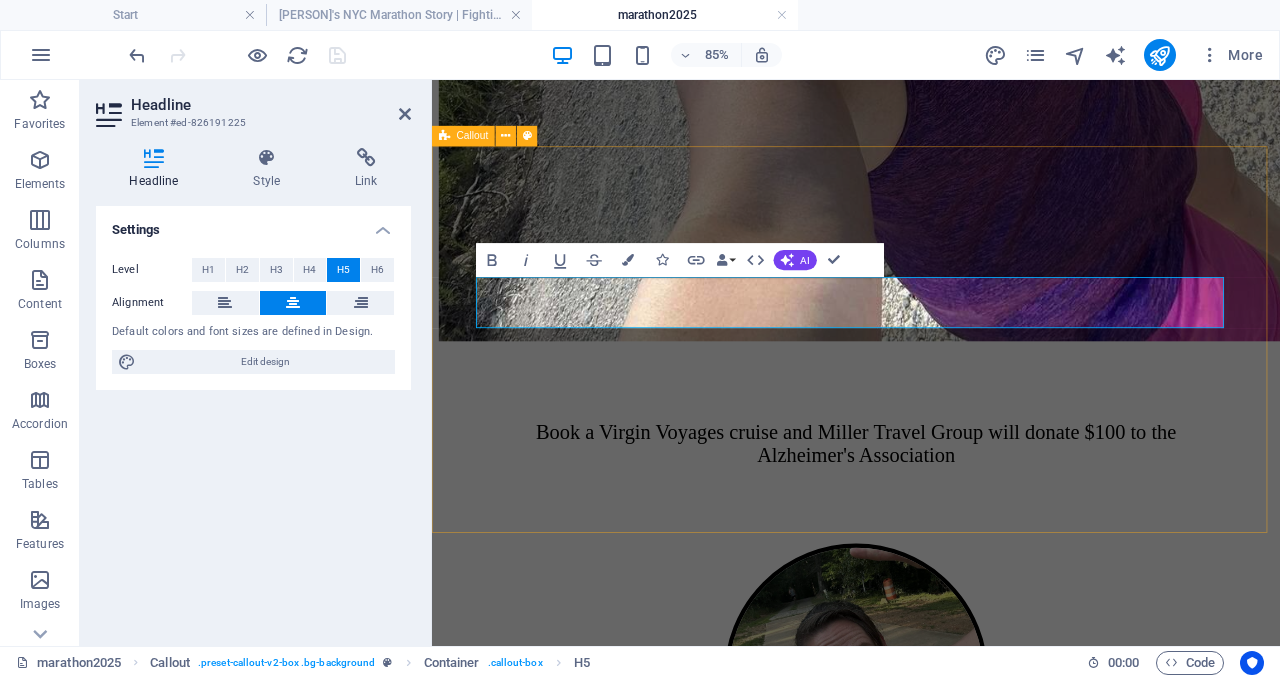 click on "🚢 Get My Virgin Voyages Quote & Support [PERSON] Support [PERSON]'s Marathon & Plan Your Dream Cruise ‌Complete the form below and receive your personalized quote within 24 hours ✅ Personalized quotes within 24 hours ✅ $100 donated per Sea Terrace+ booking ✅ Must book by September 15, 2025 Get My Quote!" at bounding box center [931, 15595] 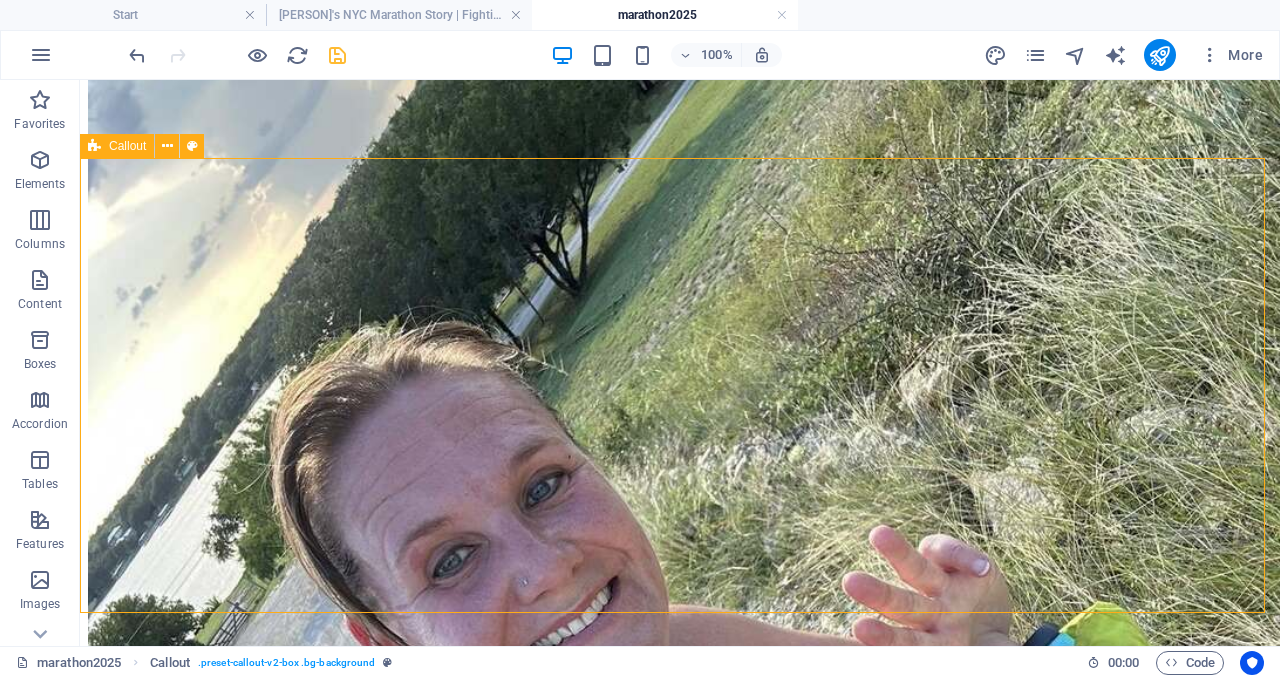 scroll, scrollTop: 5335, scrollLeft: 0, axis: vertical 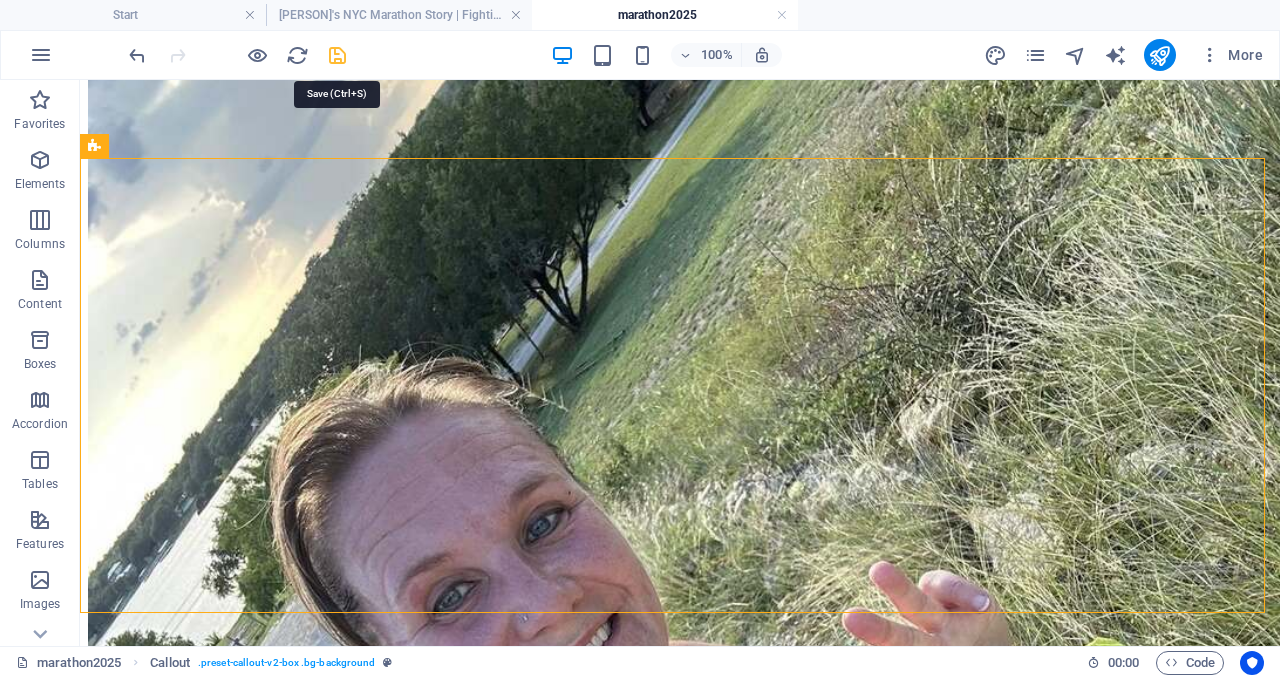 click at bounding box center [337, 55] 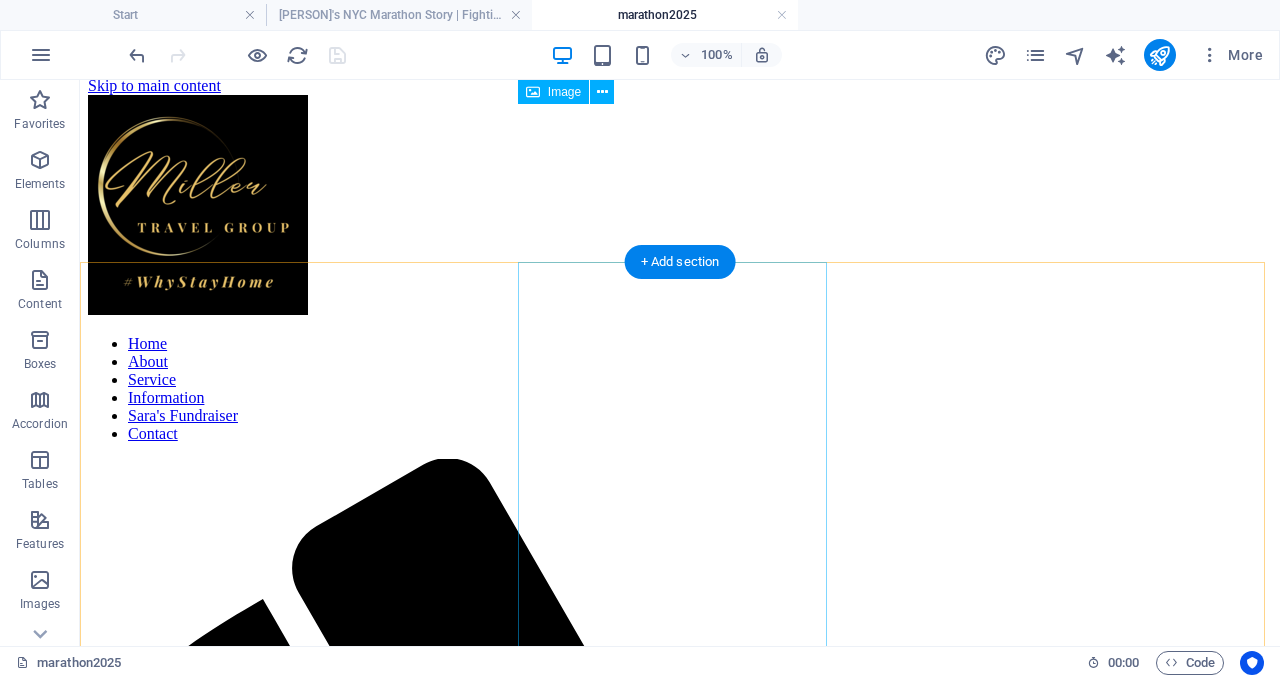 scroll, scrollTop: 0, scrollLeft: 0, axis: both 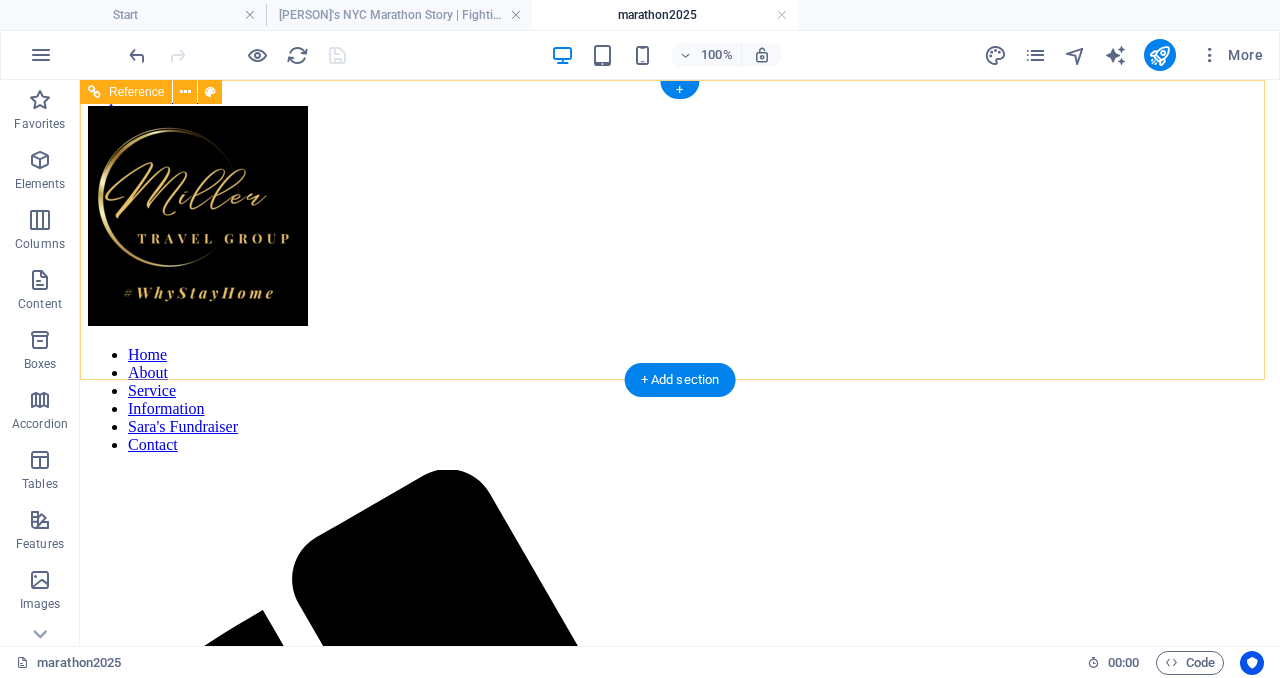 click on "Home About Service Information [PERSON]'s Fundraiser Contact" at bounding box center (680, 400) 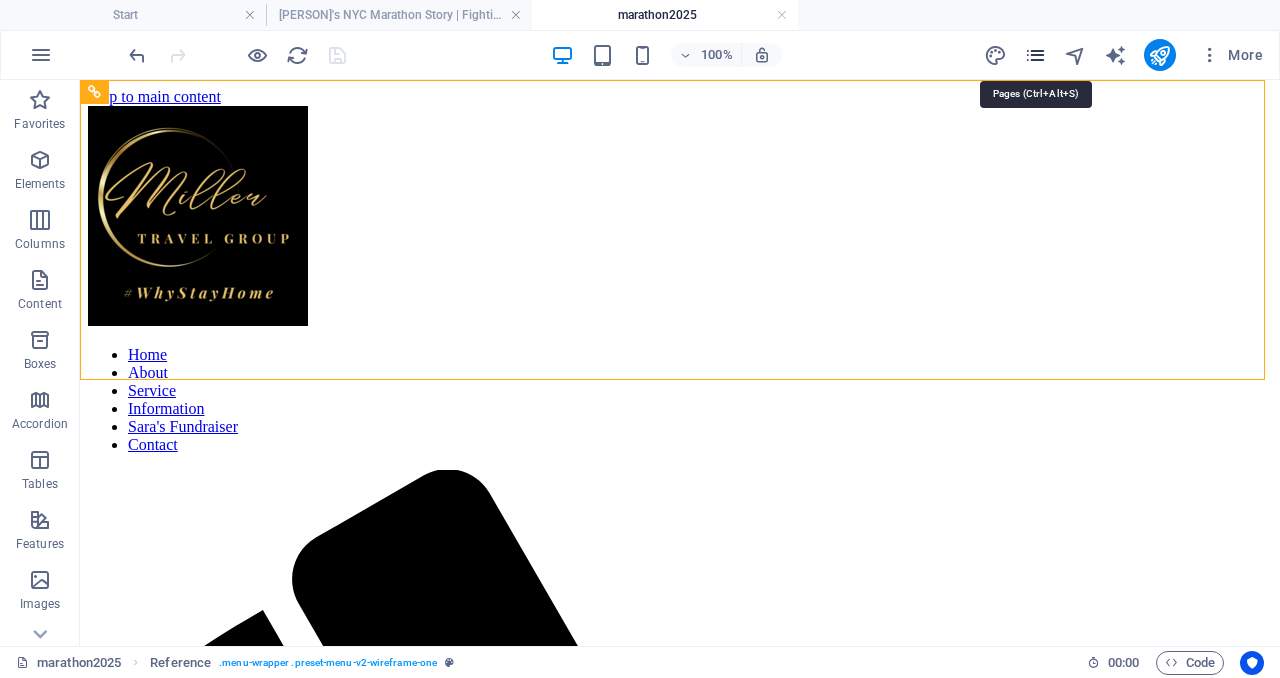 click at bounding box center [1035, 55] 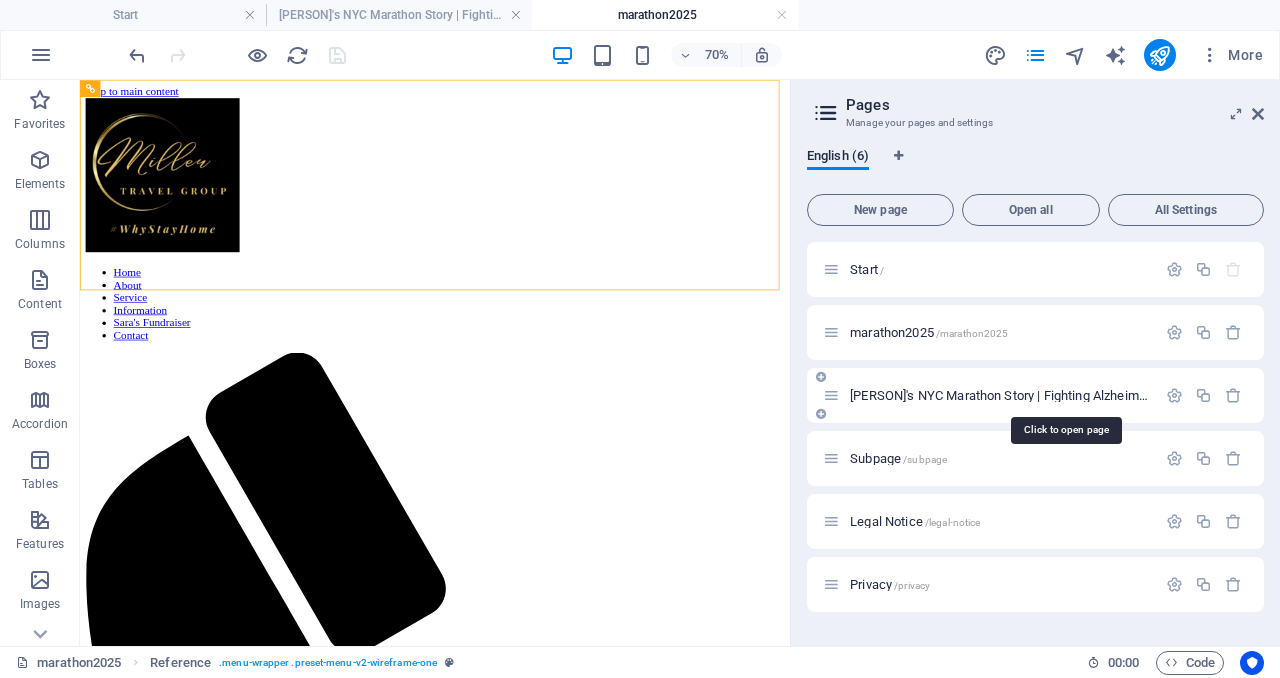 click on "[PERSON]'s NYC Marathon Story | Fighting Alzheimer's Disease /[PERSON]-story" at bounding box center [1068, 395] 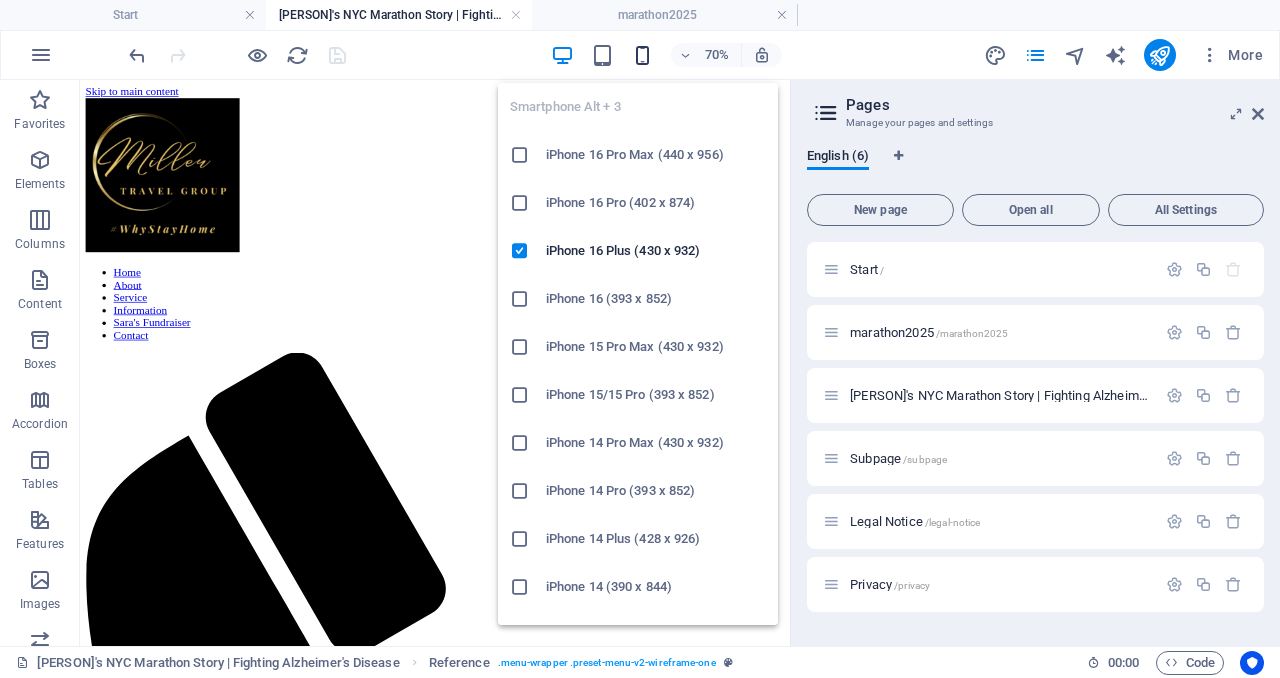 click at bounding box center [642, 55] 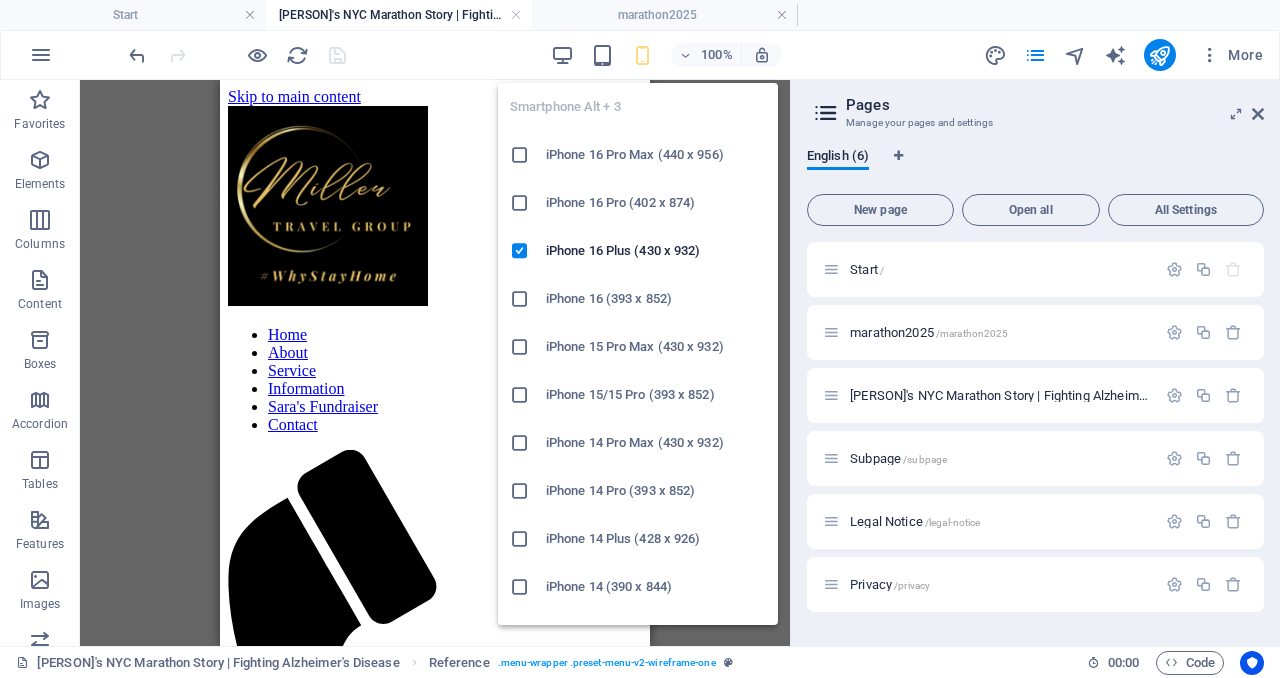 click on "iPhone 16 Pro Max (440 x 956)" at bounding box center [638, 155] 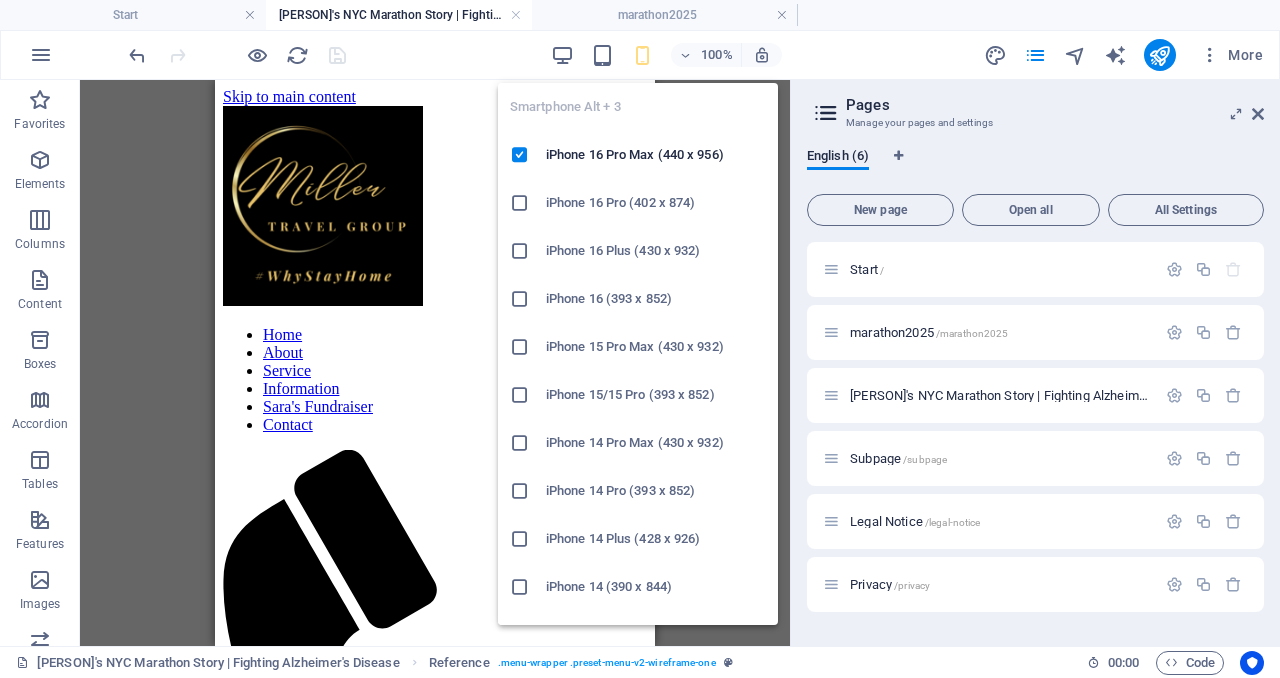 click on "iPhone 16 (393 x 852)" at bounding box center (656, 299) 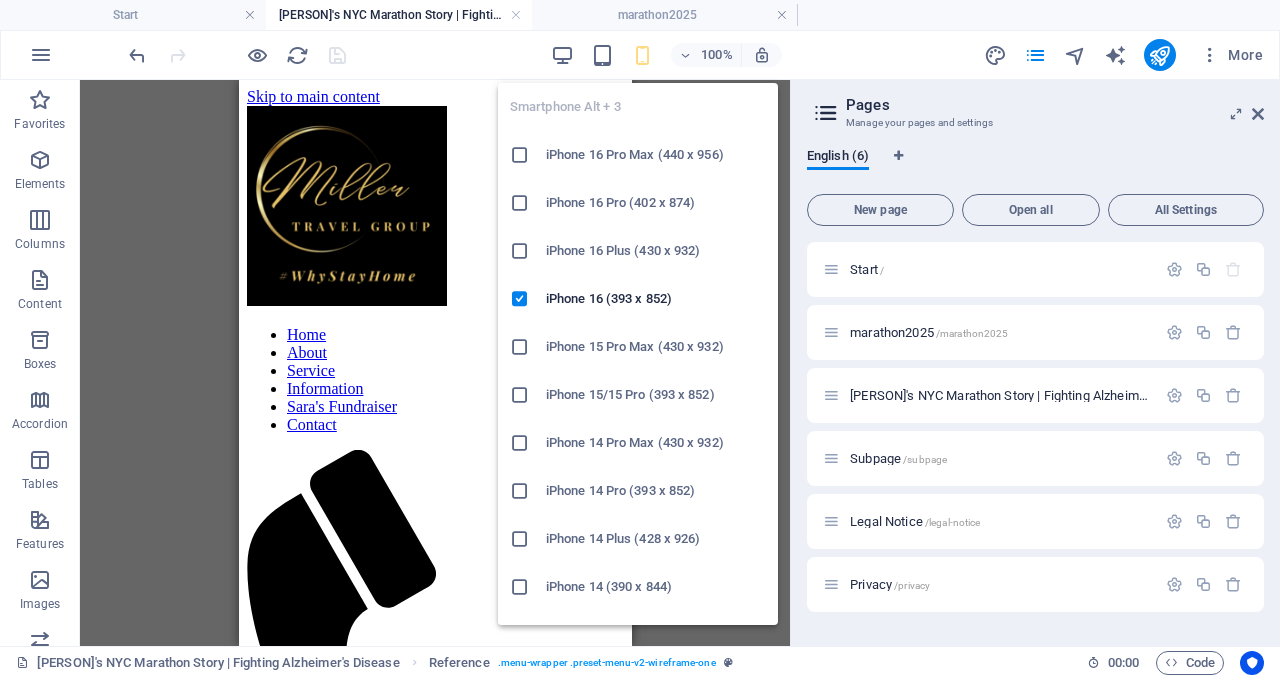 click on "iPhone 16 Plus (430 x 932)" at bounding box center (656, 251) 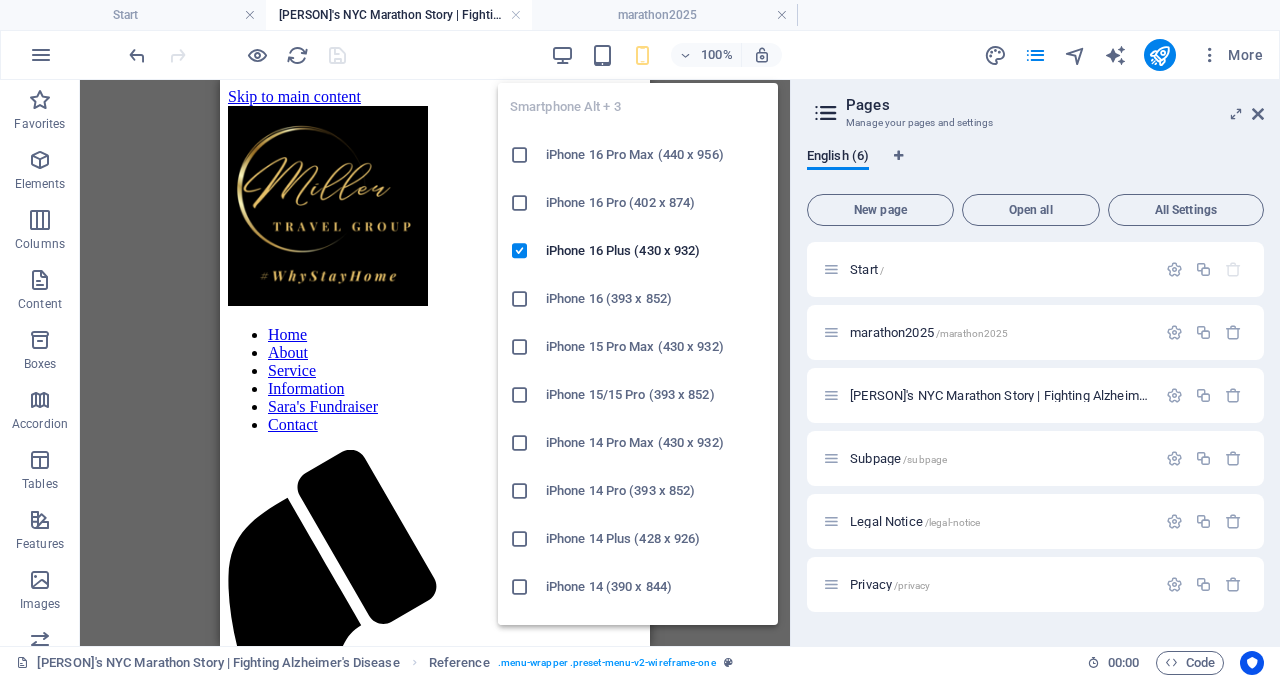 click on "iPhone 16 Pro (402 x 874)" at bounding box center (656, 203) 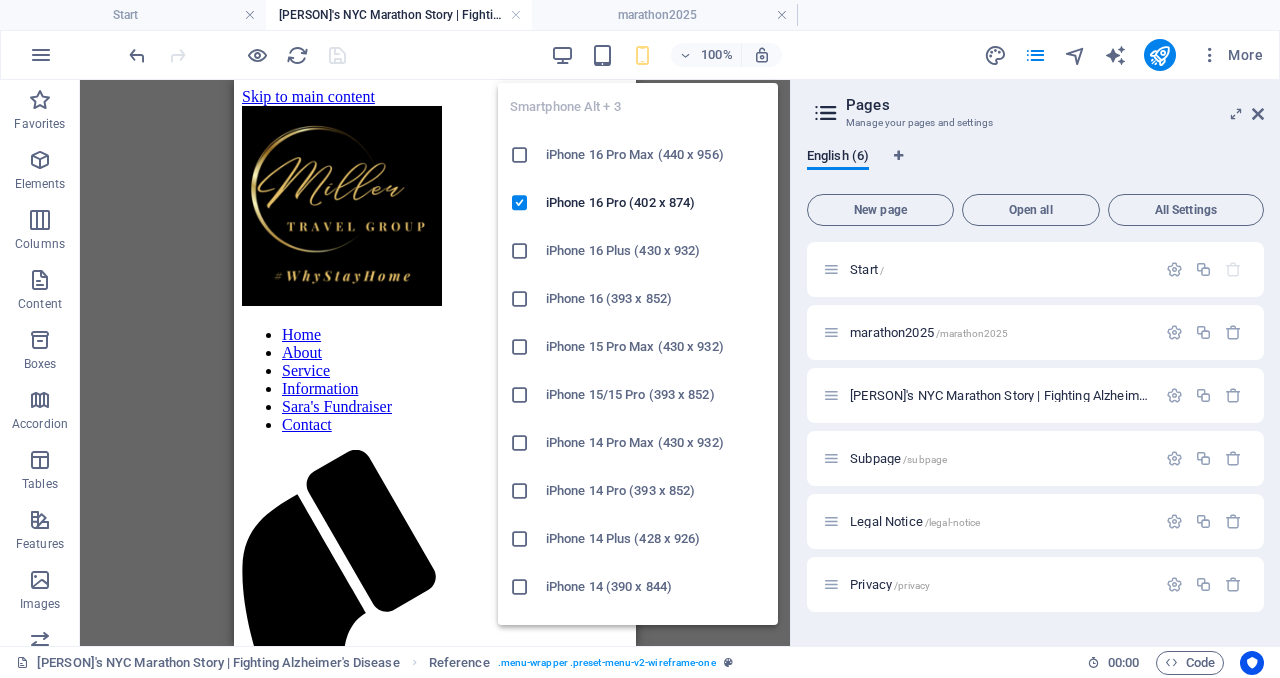 click on "iPhone 16 Pro Max (440 x 956)" at bounding box center (656, 155) 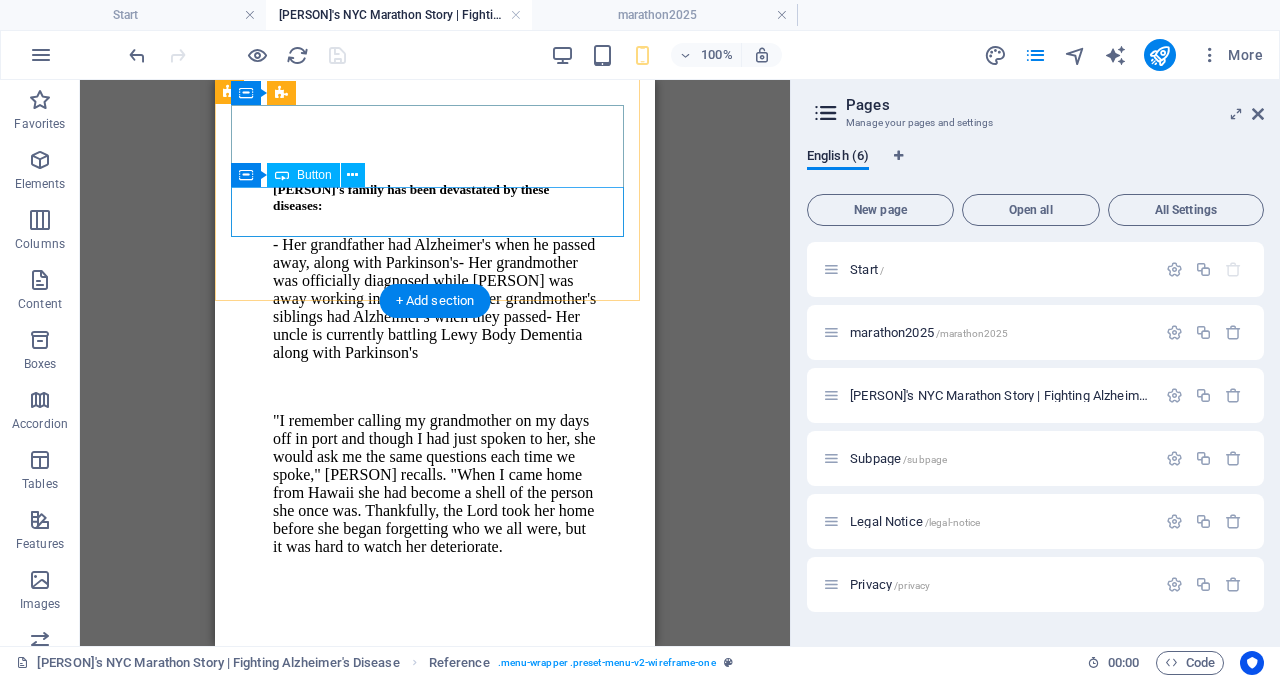 scroll, scrollTop: 3442, scrollLeft: 0, axis: vertical 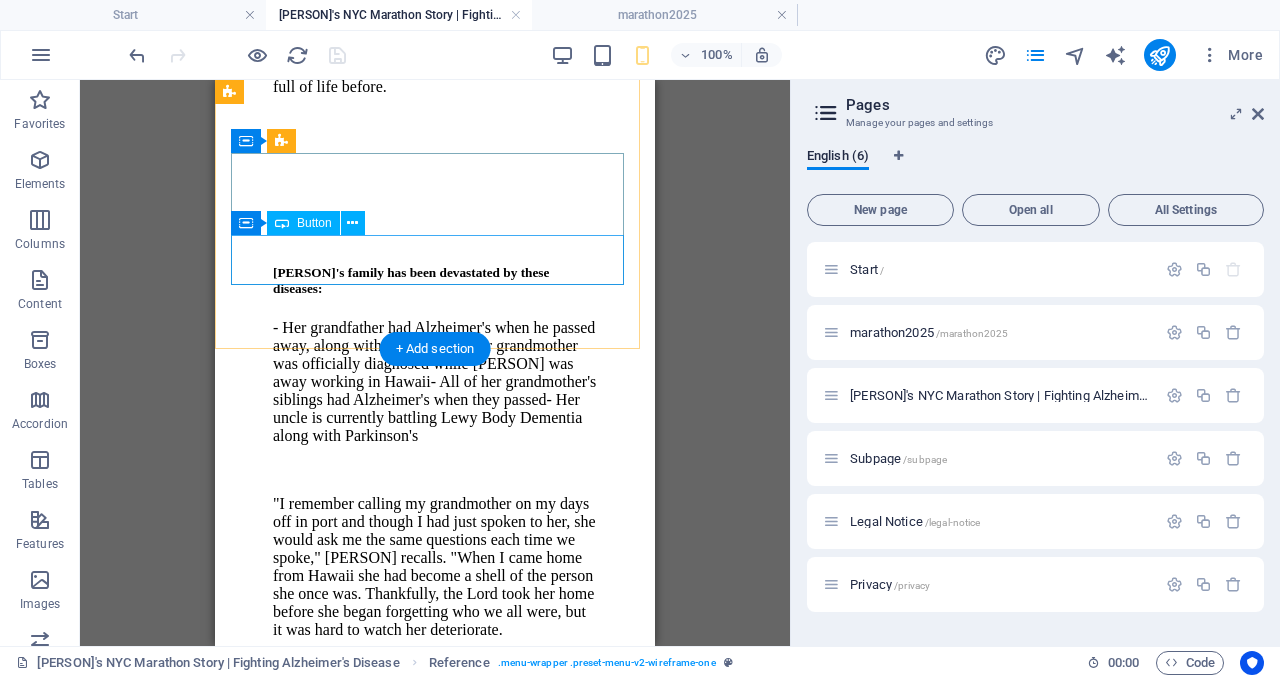 click on "Learn About Cruise Support" at bounding box center [435, 1803] 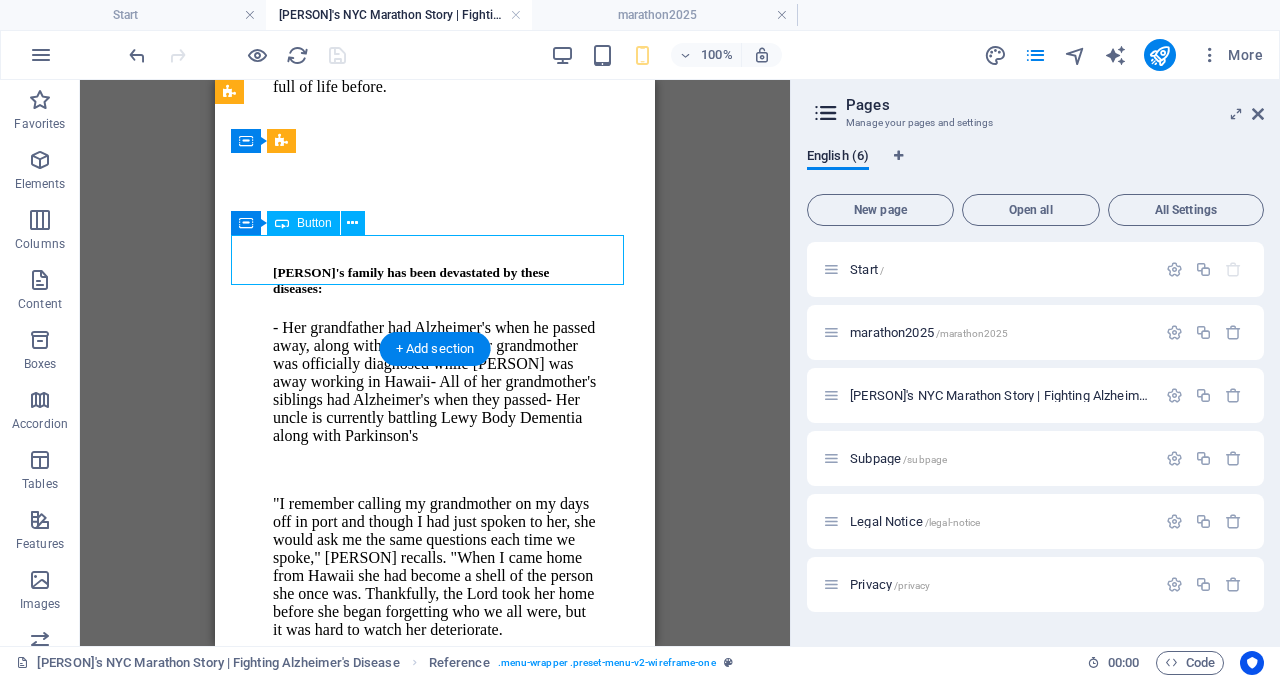 click on "Learn About Cruise Support" at bounding box center (435, 1803) 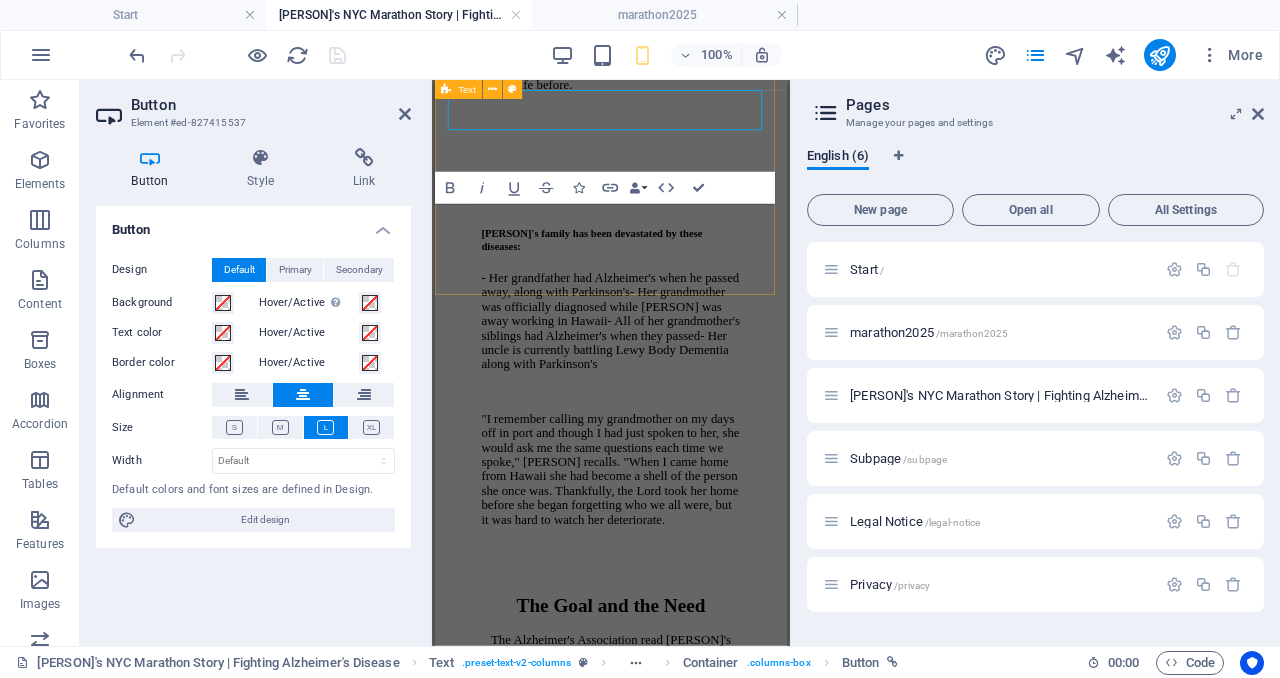 scroll, scrollTop: 3584, scrollLeft: 0, axis: vertical 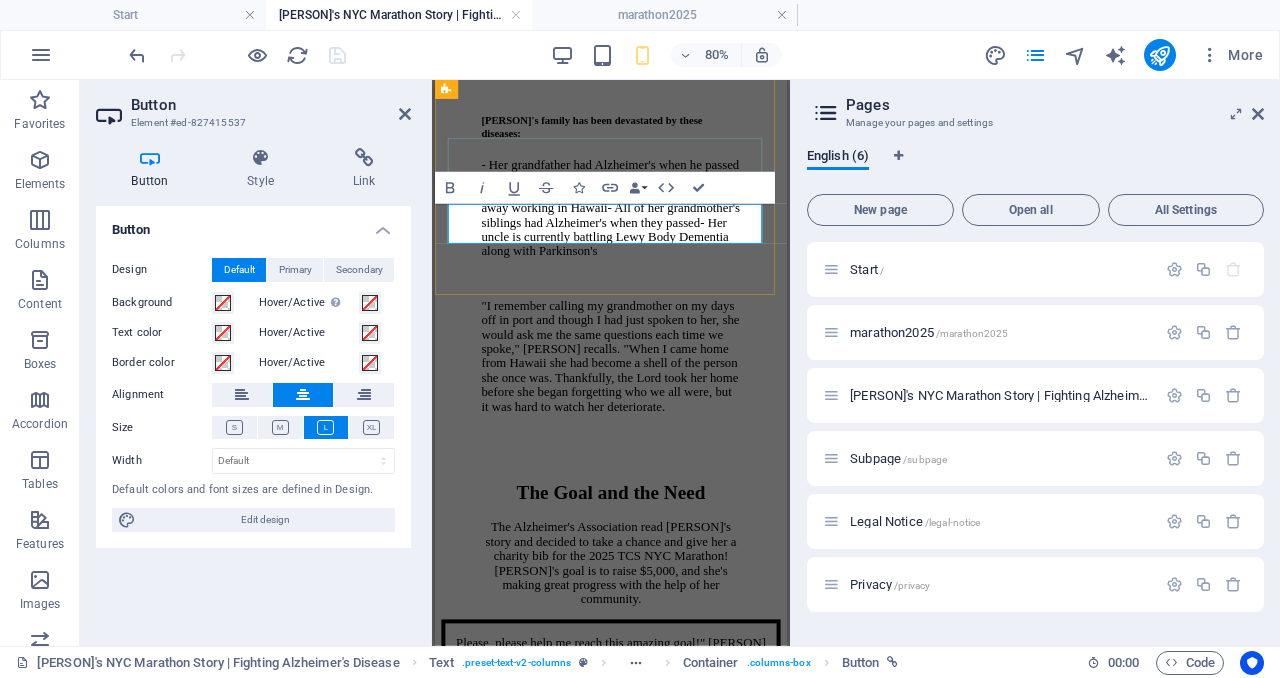 click on "Learn About Cruise Support" at bounding box center (655, 1660) 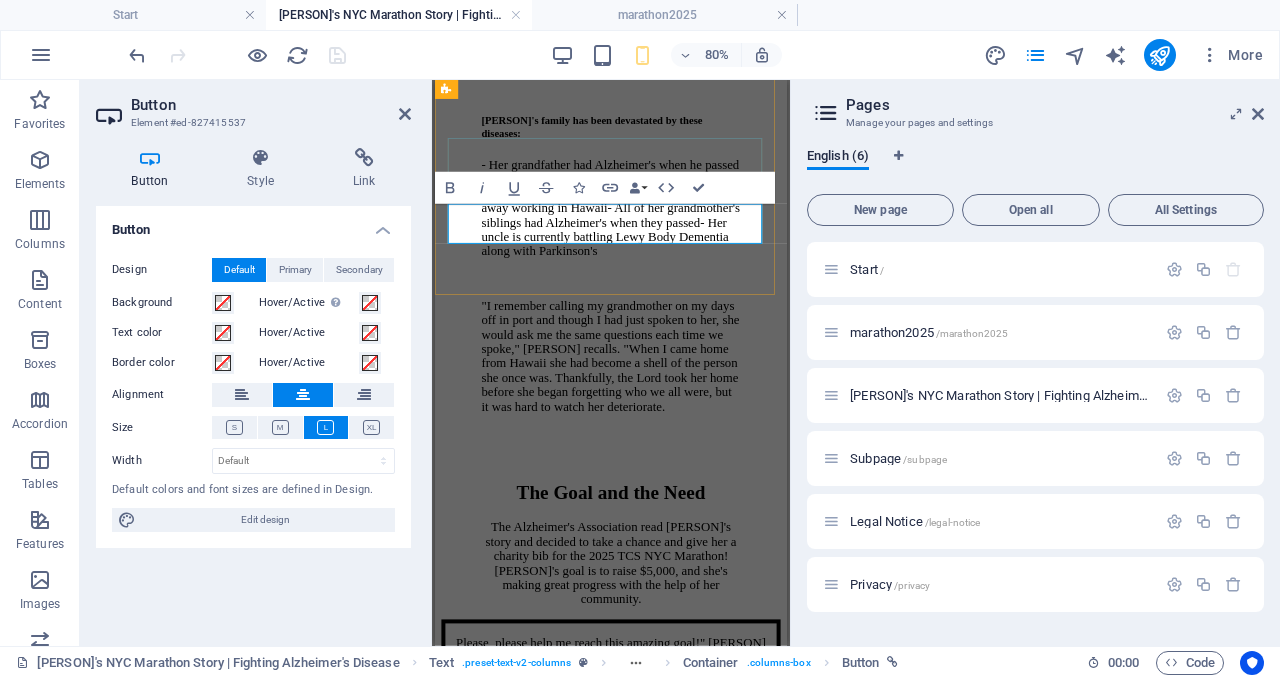 type 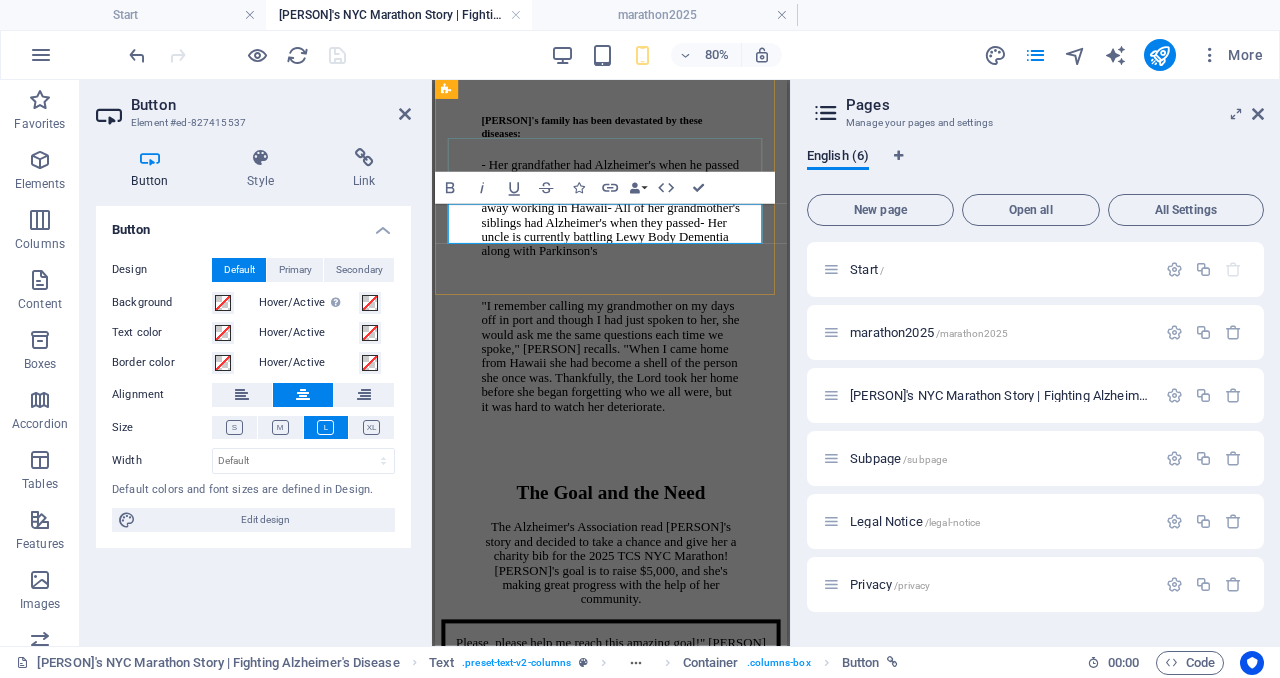 click on "Learn How Your Cruise Supports [PERSON]" at bounding box center (655, 1660) 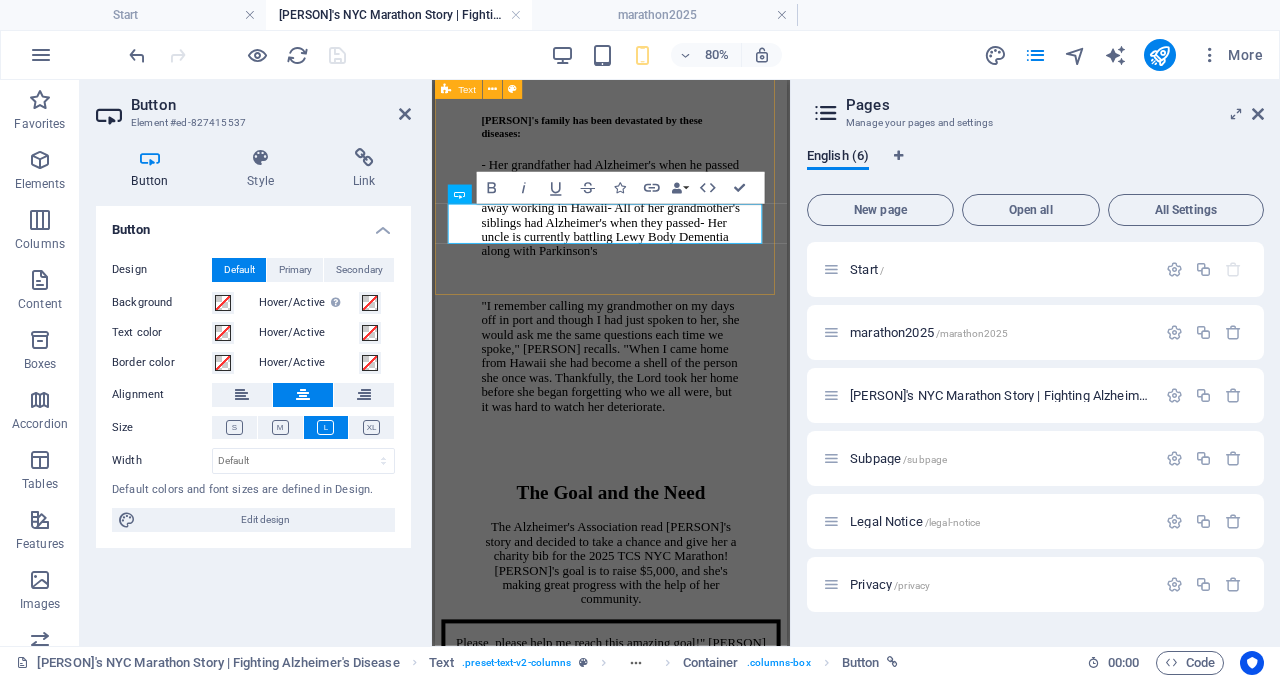 click on "How You Can Help [PERSON] DIRECT DONATIONS The most direct way to support [PERSON] is through her official Alzheimer's Association fundraising page. Every donation, no matter the size, brings [PERSON] closer to her $5,000 goal and supports critical Alzheimer's research. CRUISE BOOKING SUPPORT Miller Travel Group is proud to partner with [PERSON] by donating $100 to the Alzheimer's Association for every Virgin Voyages Sea Terrace cabin booking. Book a Virgin Voyages cruise and support [PERSON]'s mission while planning your dream vacation. Donate to [PERSON]'s Campaign Learn How Your Cruise Supports [PERSON]" at bounding box center [655, 1346] 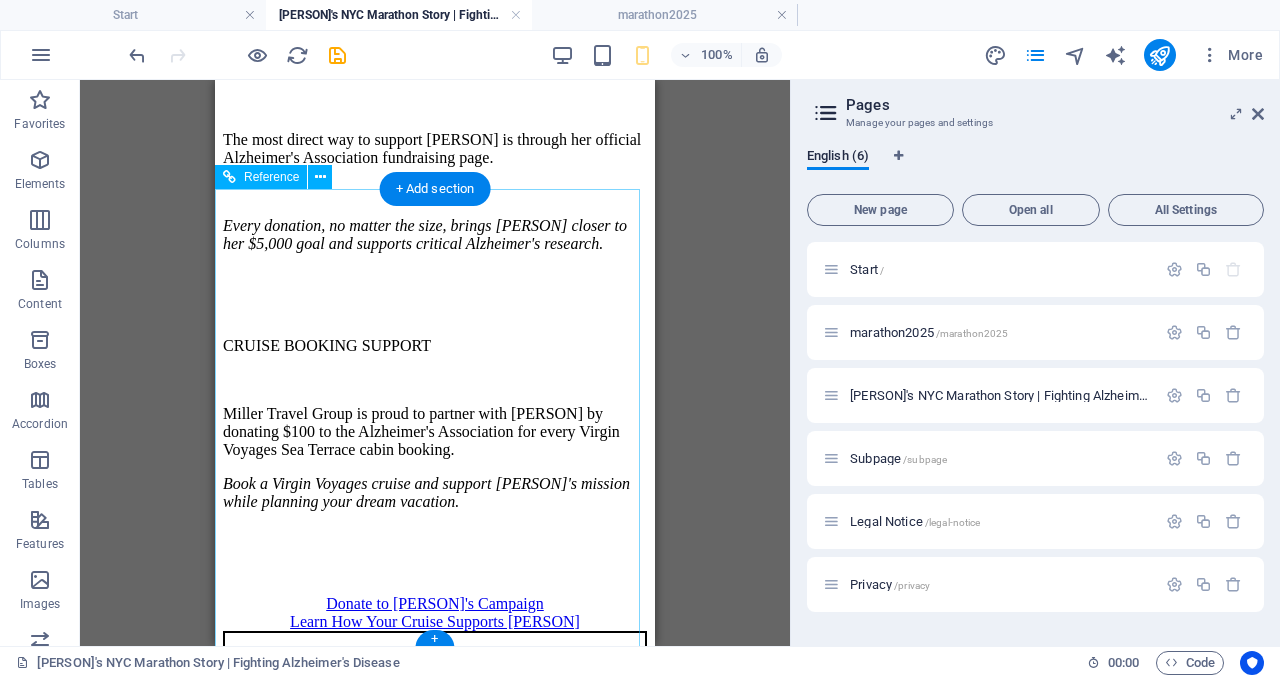 scroll, scrollTop: 4651, scrollLeft: 0, axis: vertical 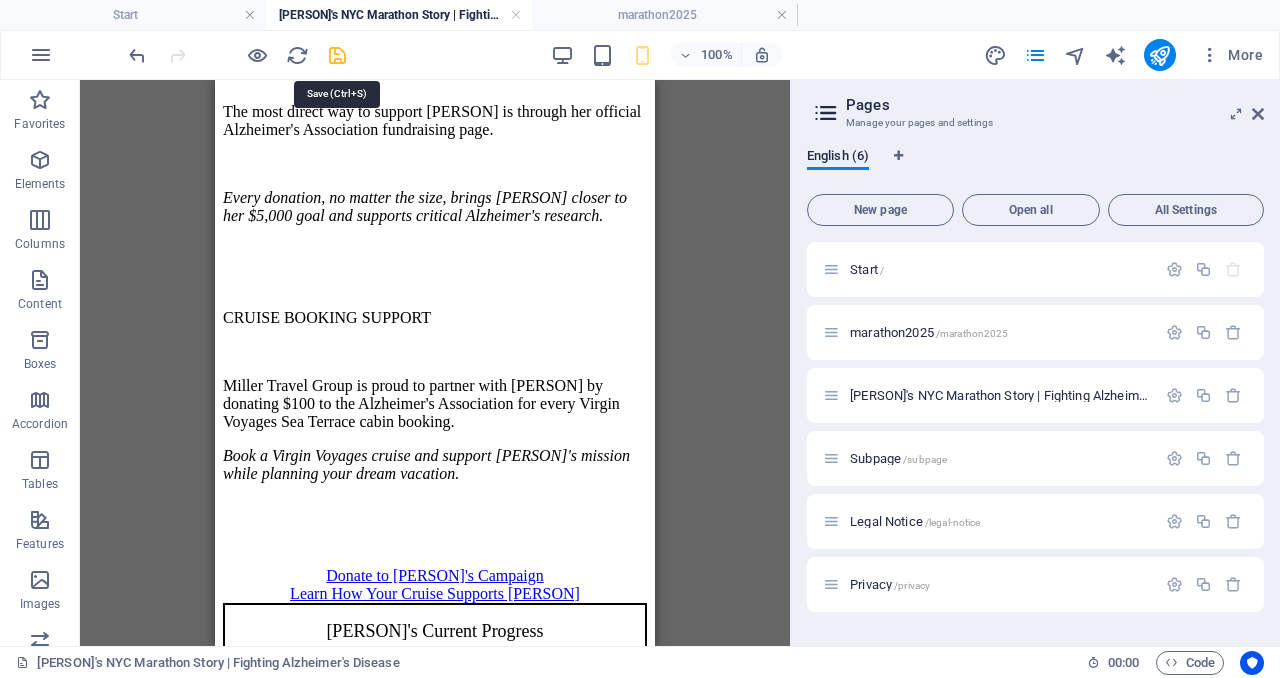 click at bounding box center [337, 55] 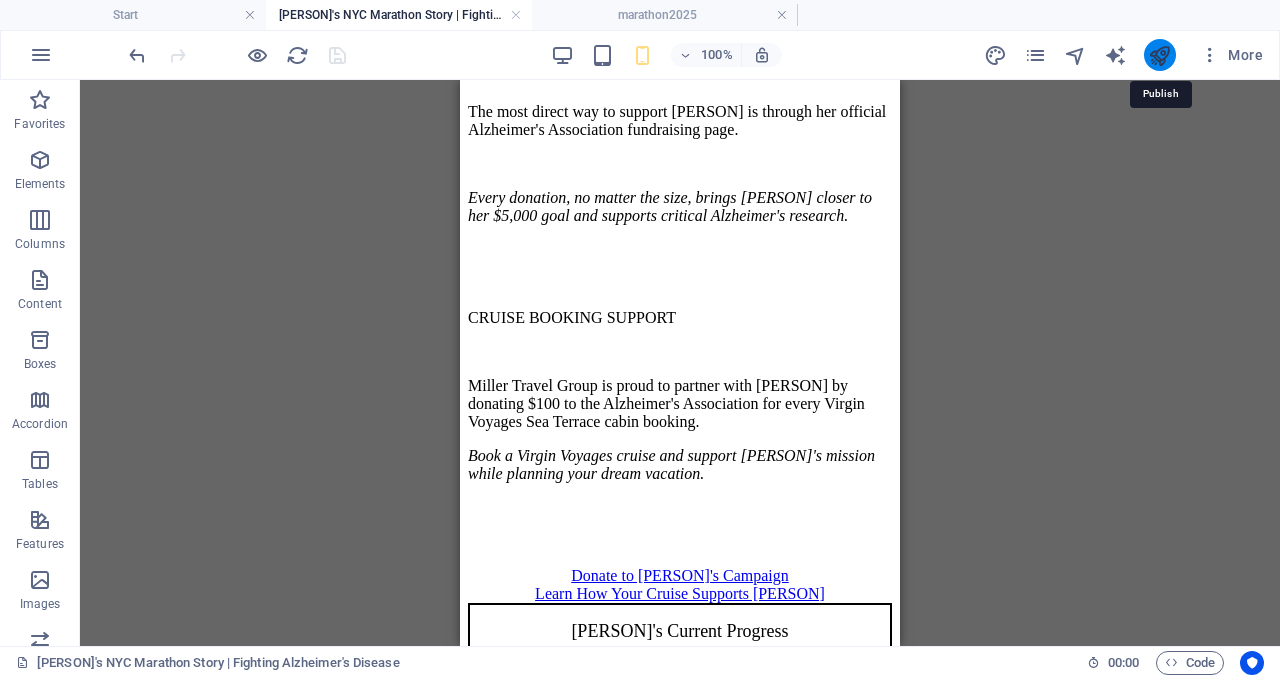 click at bounding box center (1159, 55) 